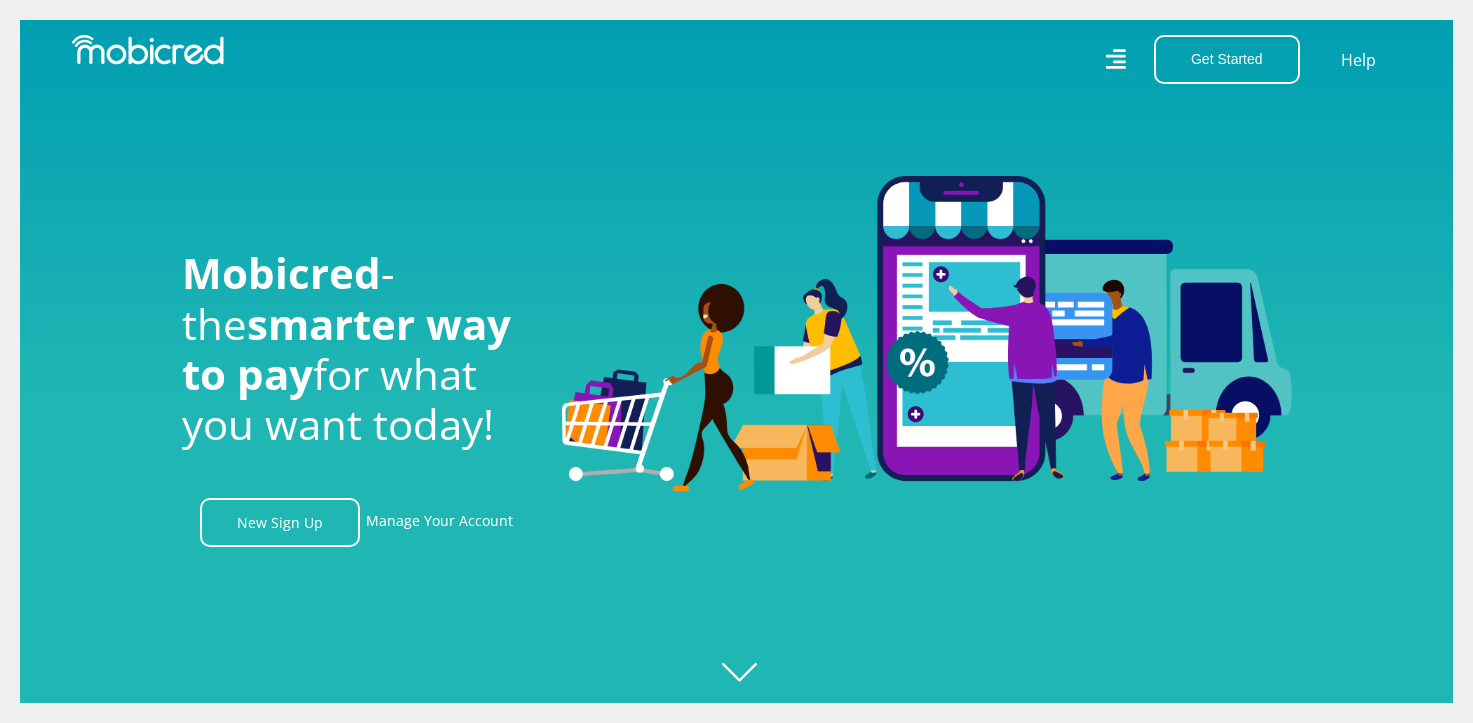 scroll, scrollTop: 0, scrollLeft: 0, axis: both 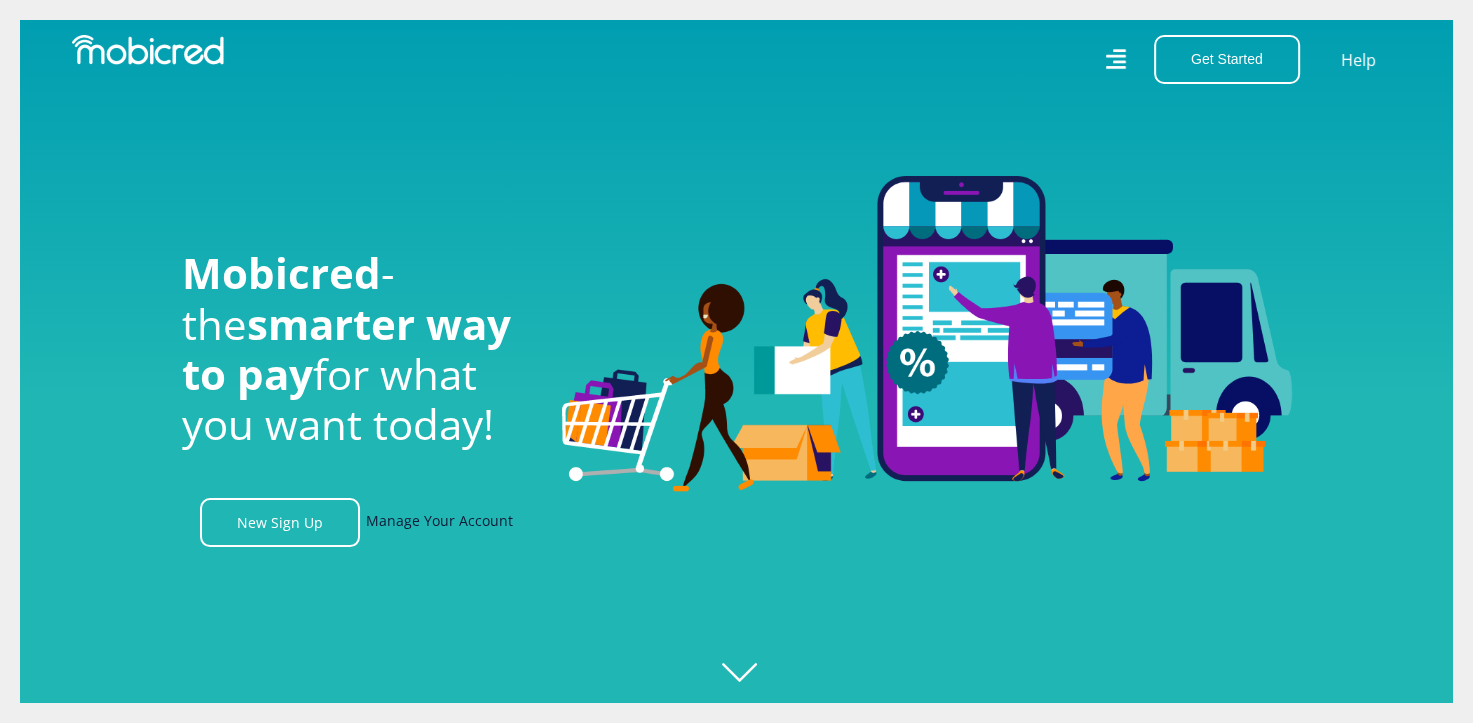 click on "Manage Your Account" at bounding box center (439, 522) 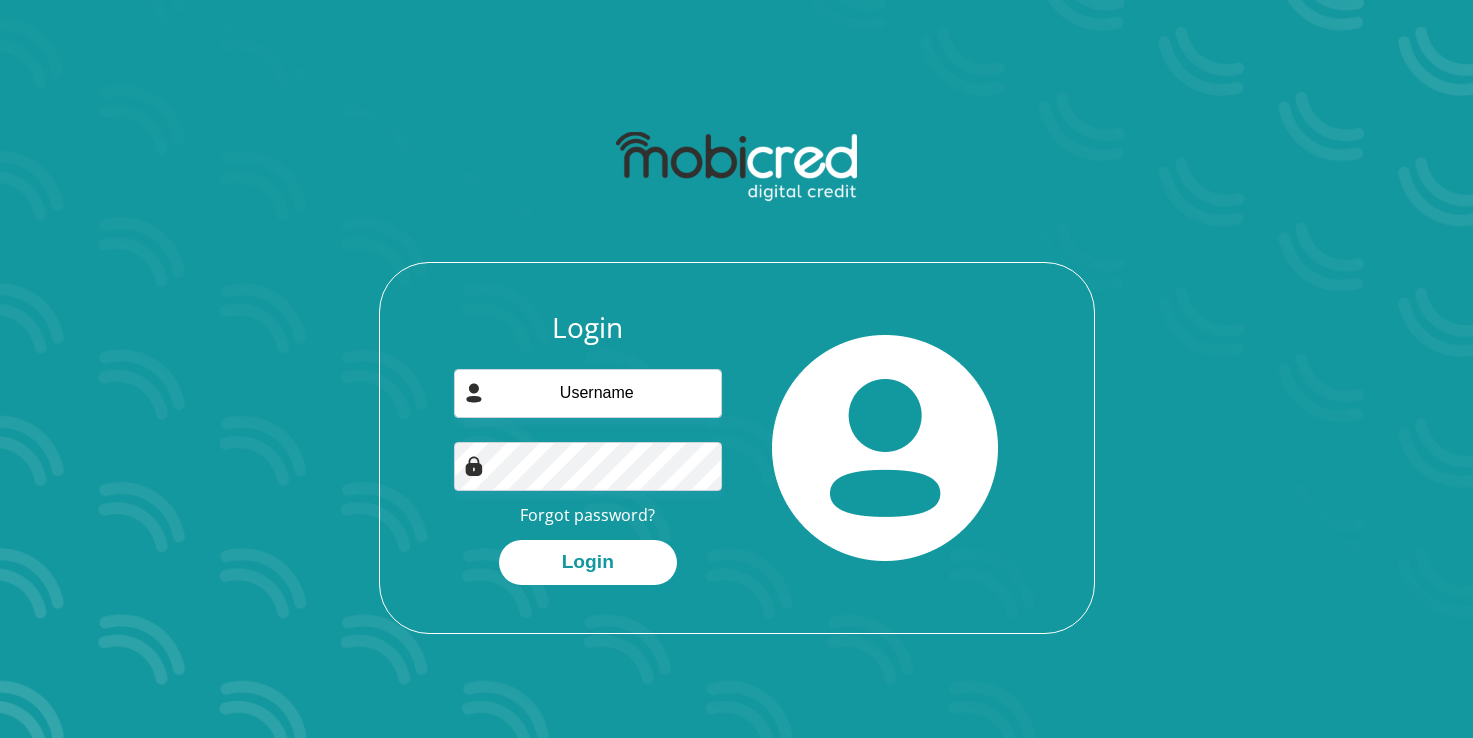 scroll, scrollTop: 0, scrollLeft: 0, axis: both 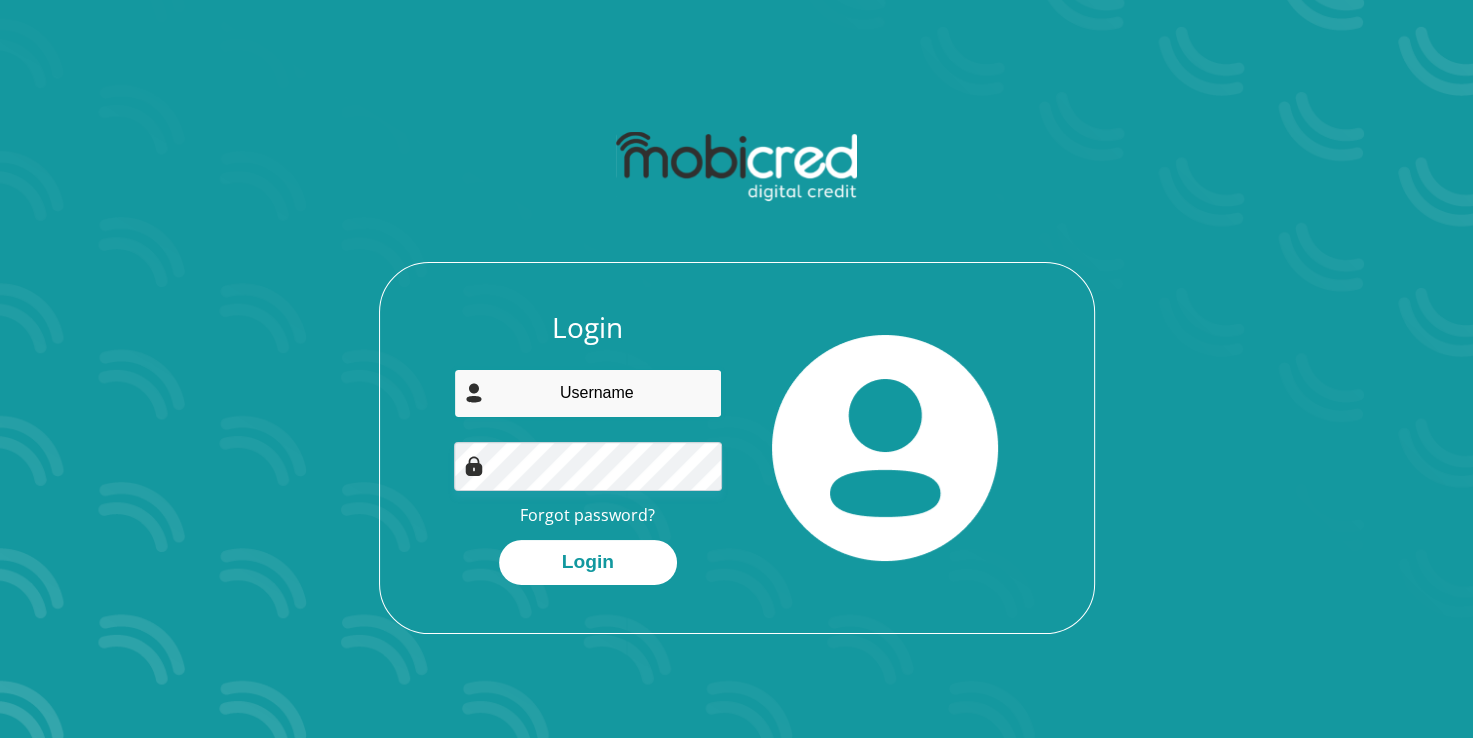 click at bounding box center [588, 393] 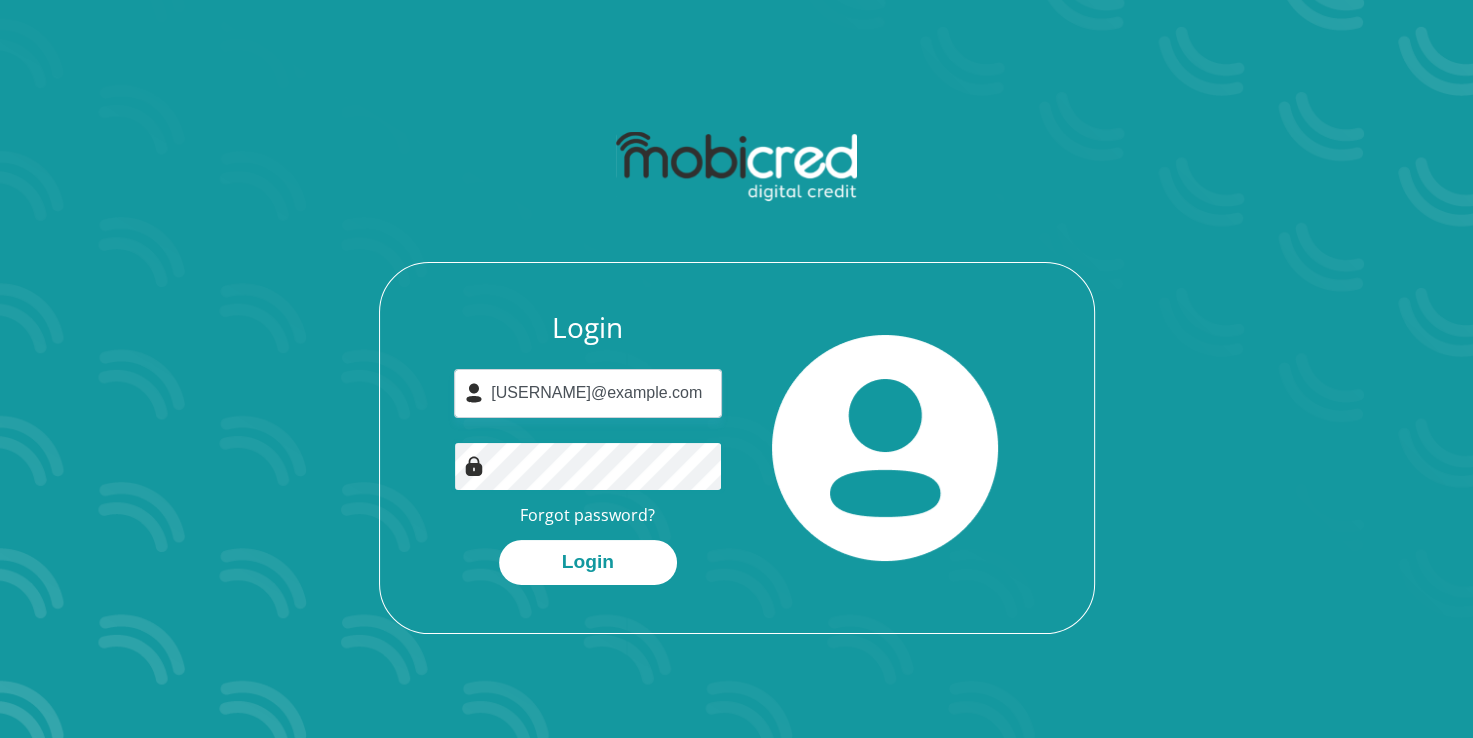 click on "Login" at bounding box center [588, 562] 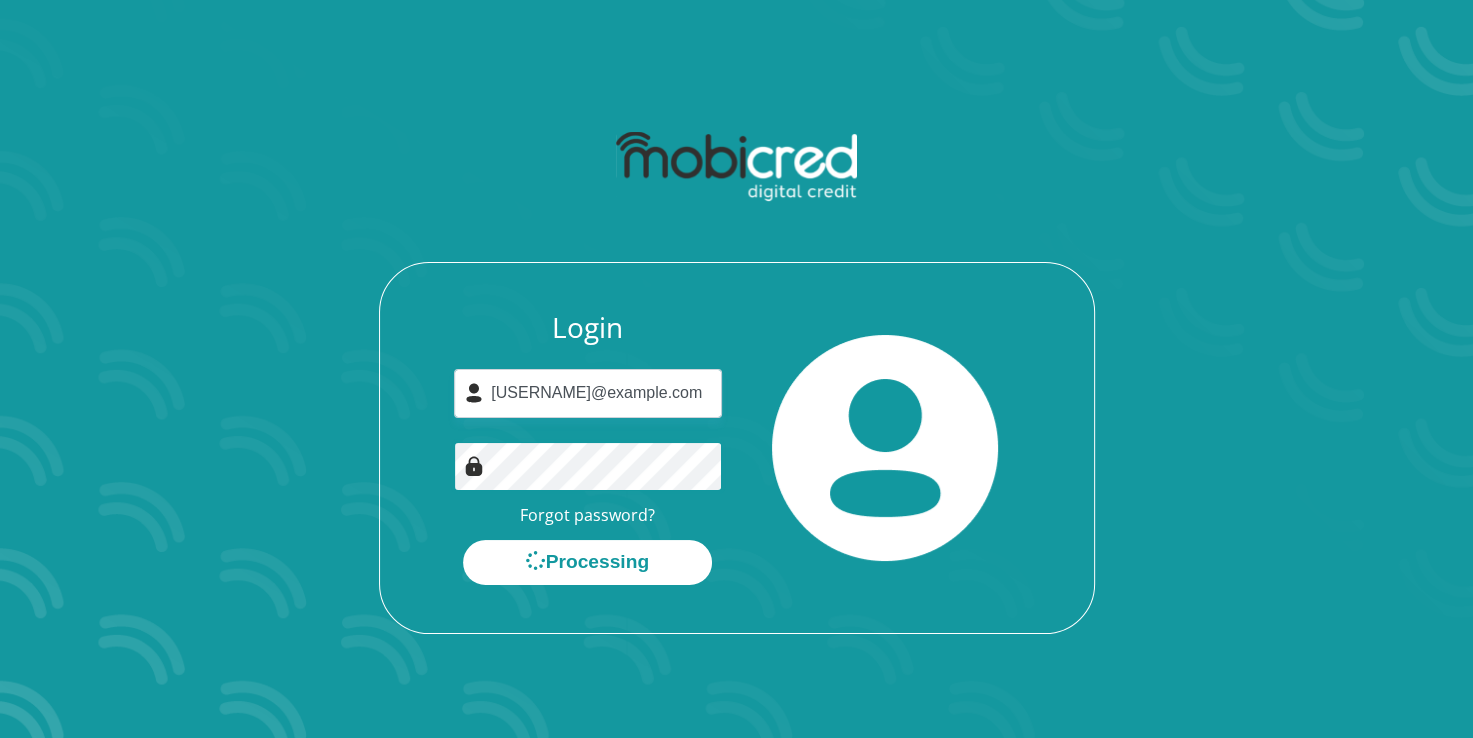 scroll, scrollTop: 0, scrollLeft: 0, axis: both 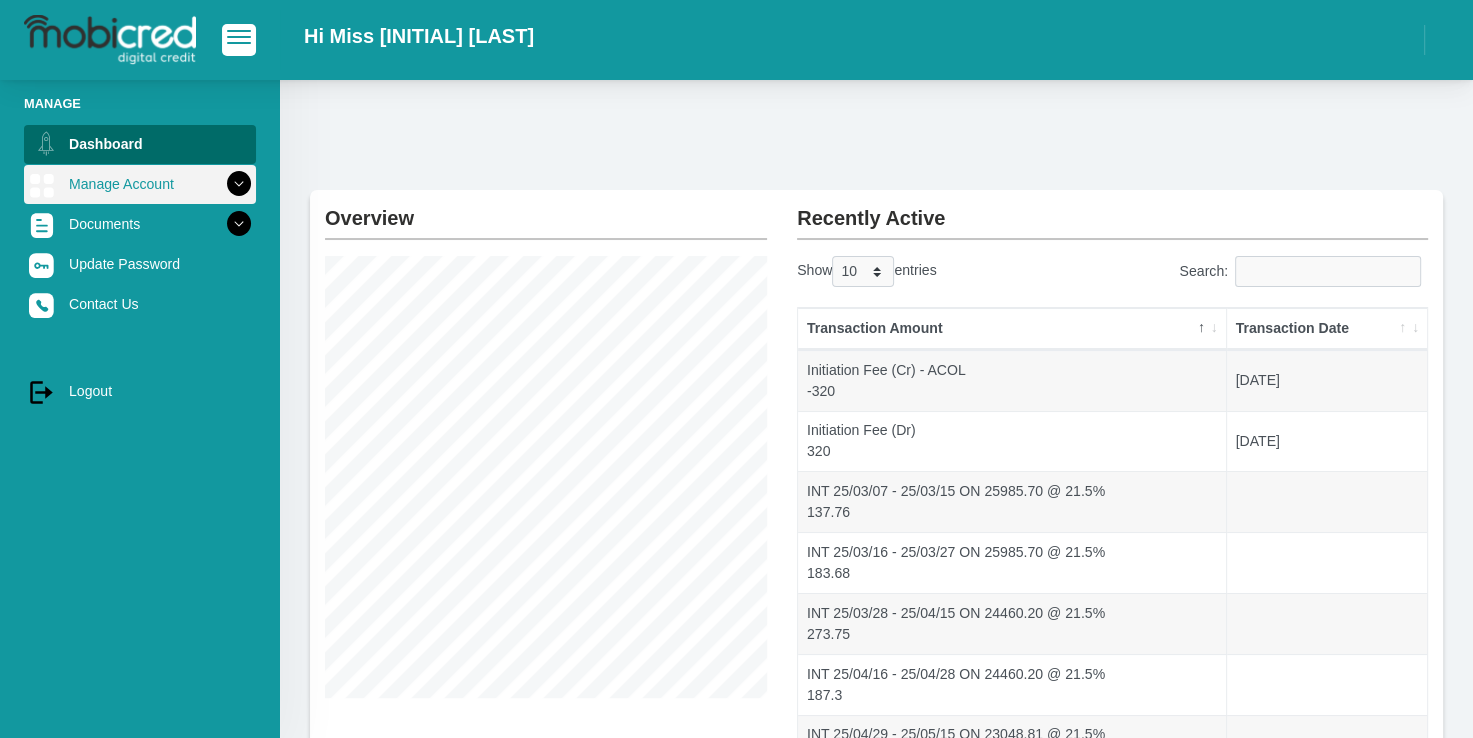 click at bounding box center [239, 184] 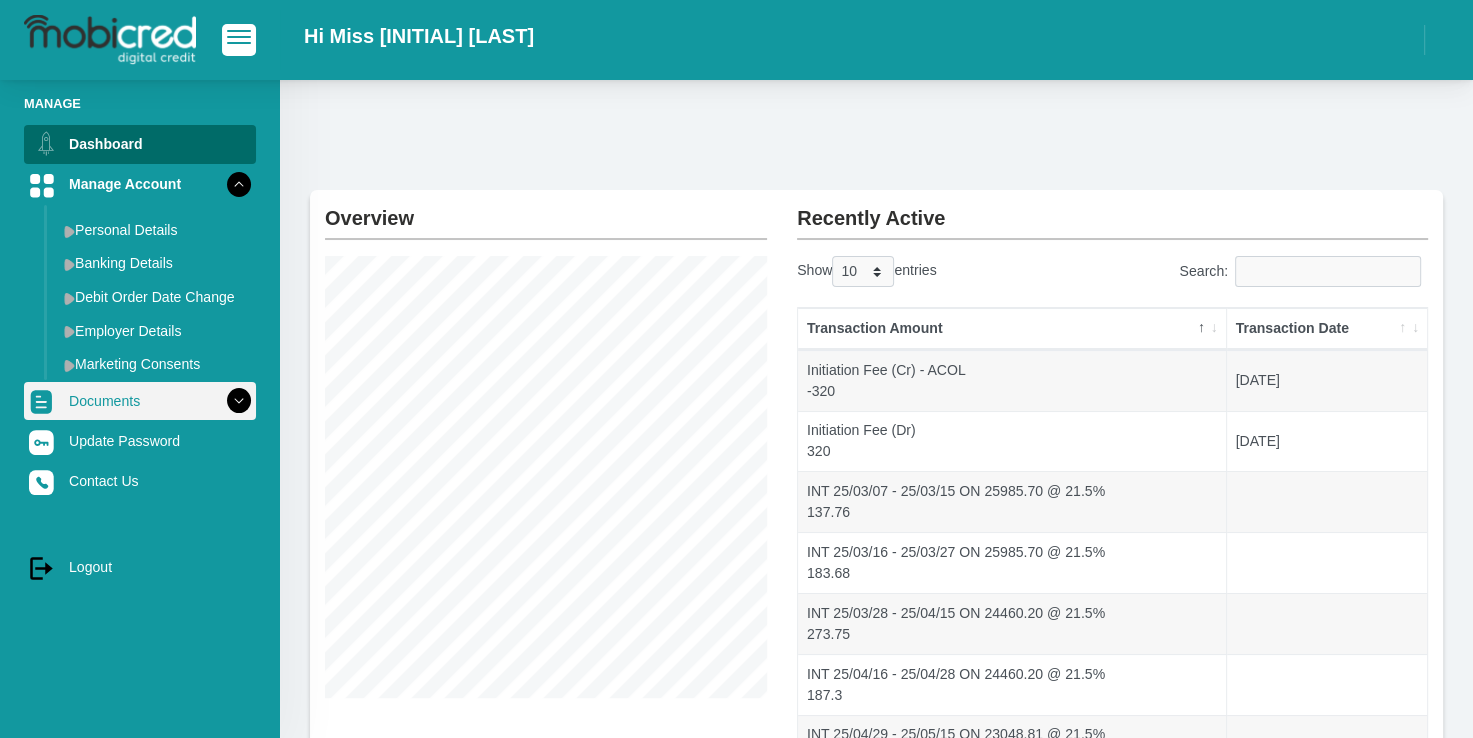 click at bounding box center [239, 401] 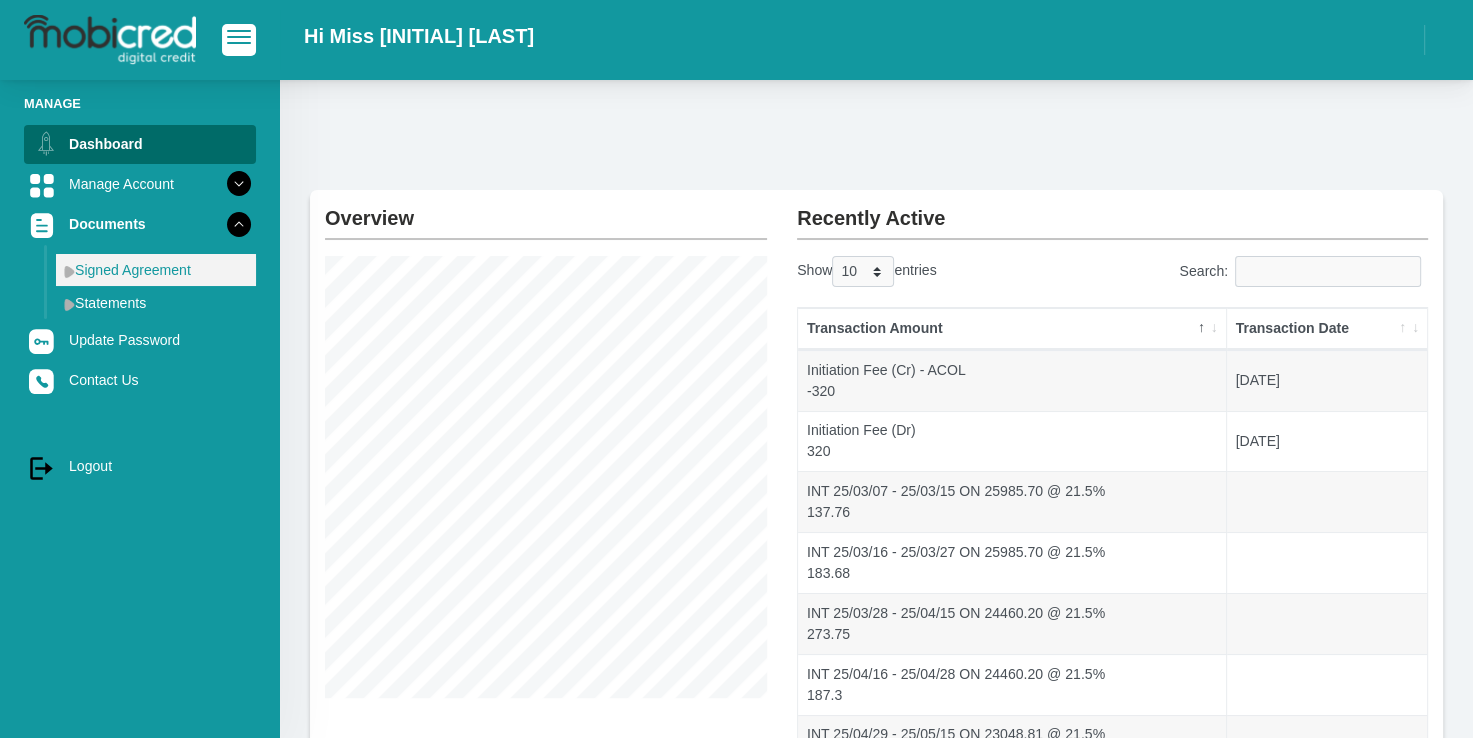 click on "Signed Agreement" at bounding box center [156, 270] 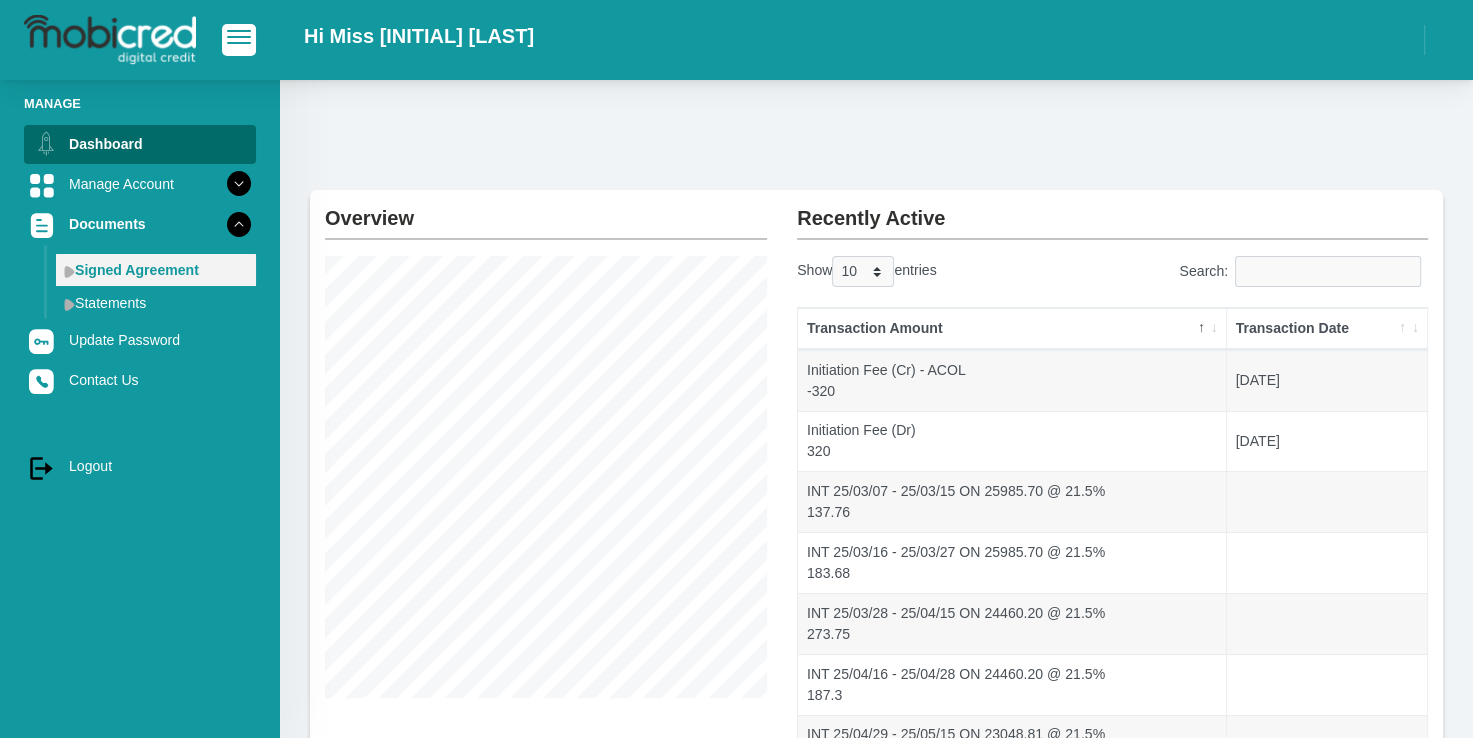click at bounding box center (69, 271) 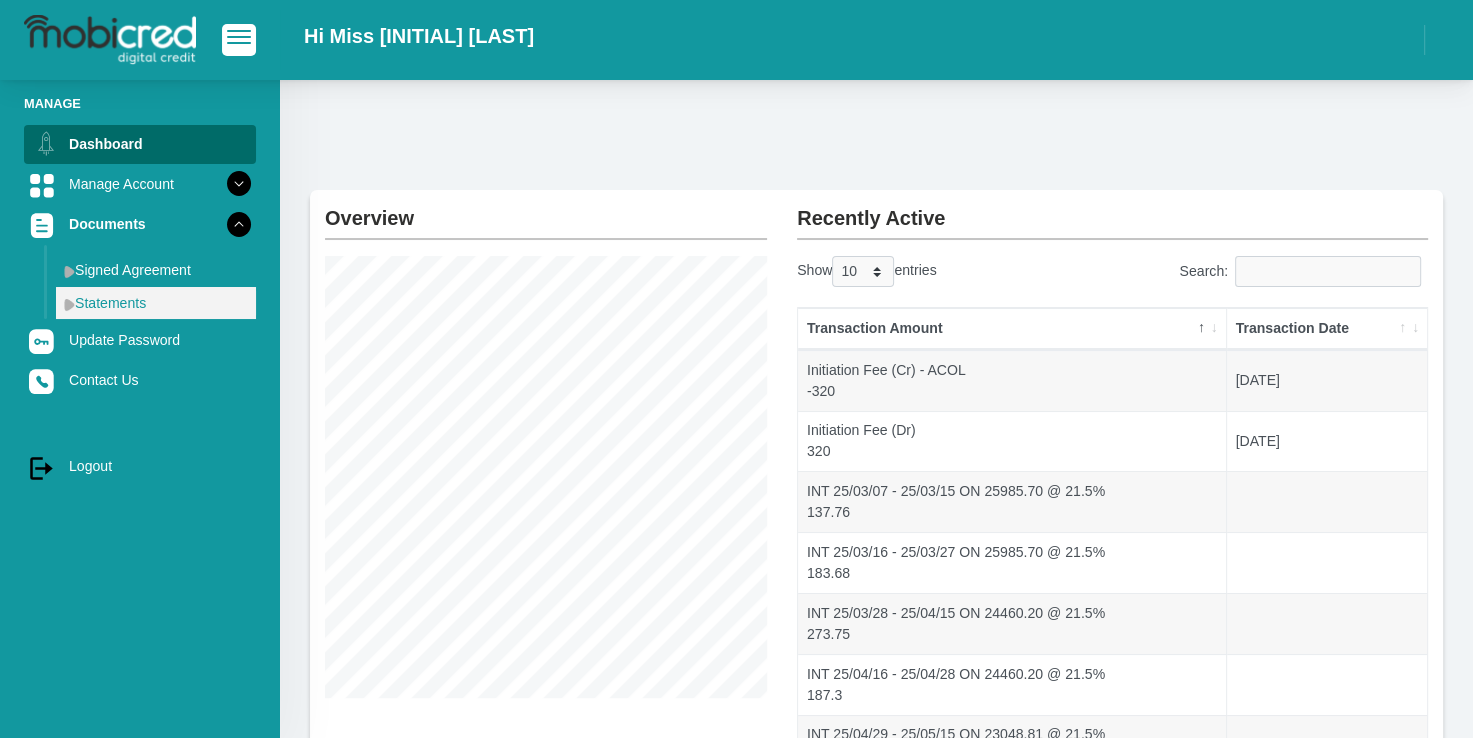 click at bounding box center [69, 304] 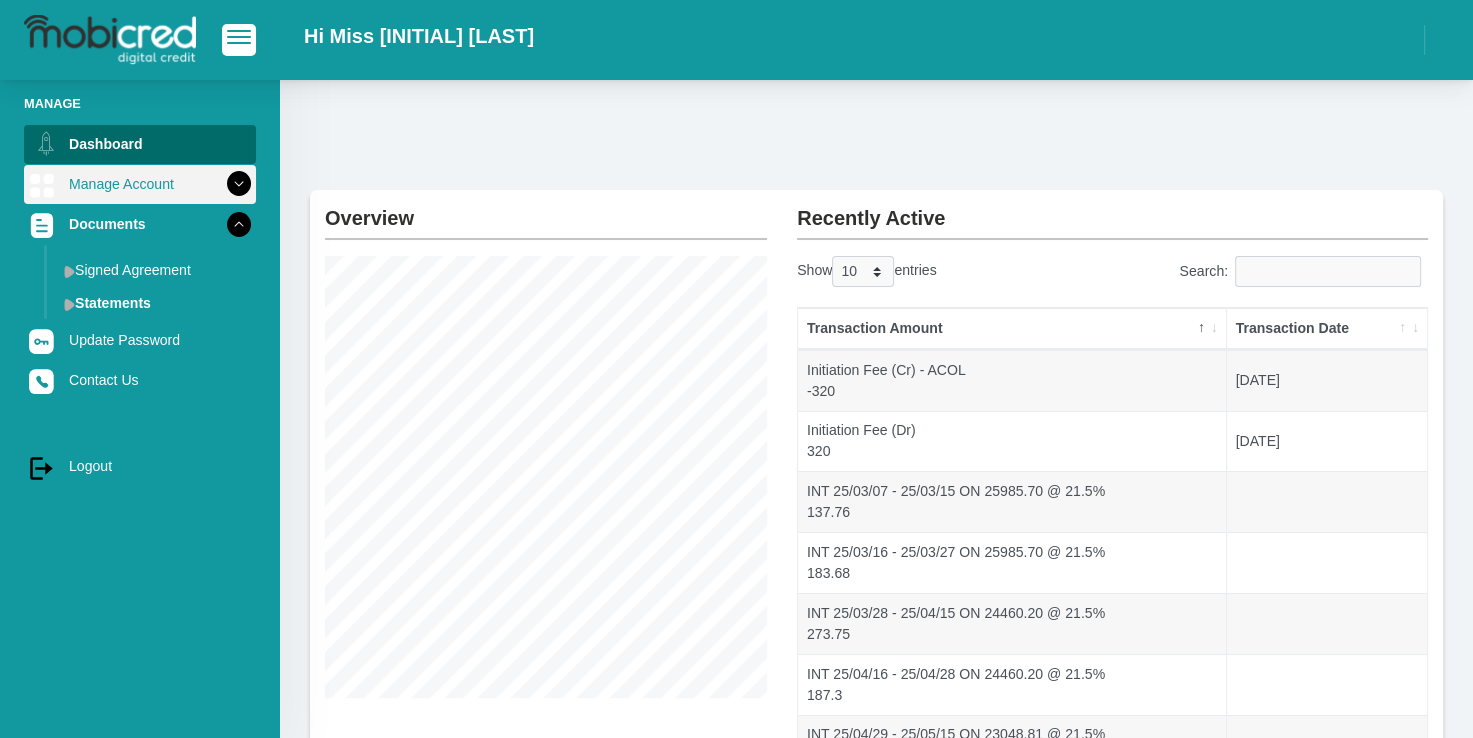 click at bounding box center (239, 184) 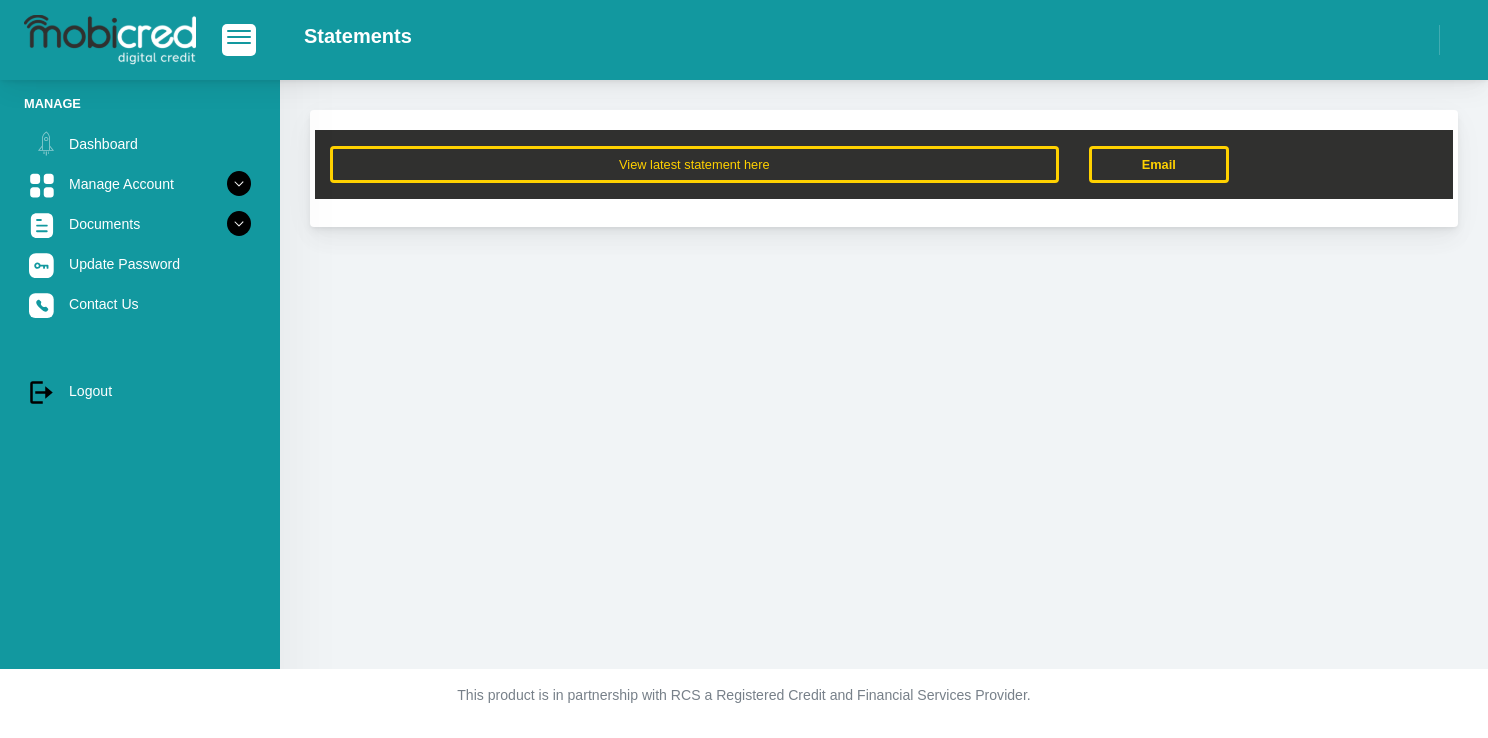 scroll, scrollTop: 0, scrollLeft: 0, axis: both 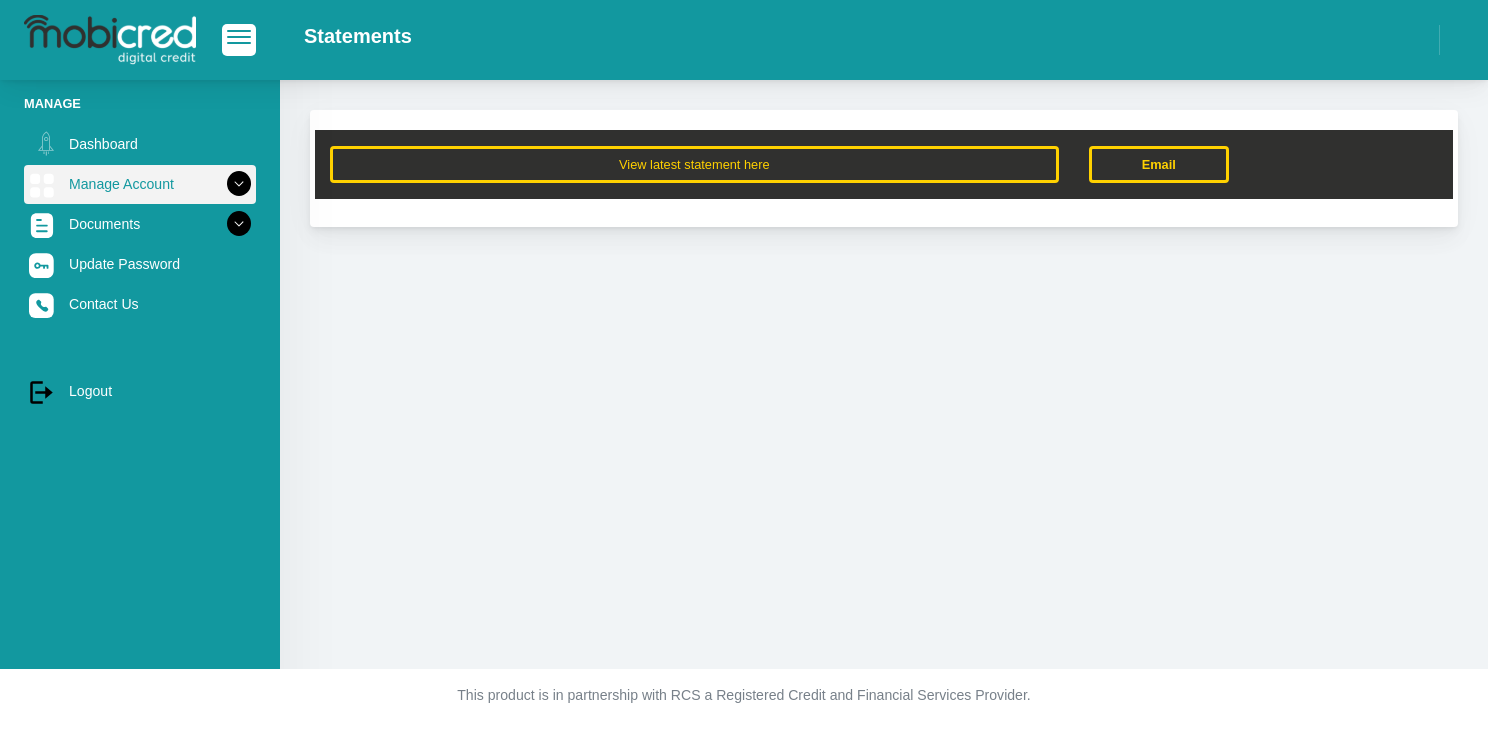 click at bounding box center (239, 184) 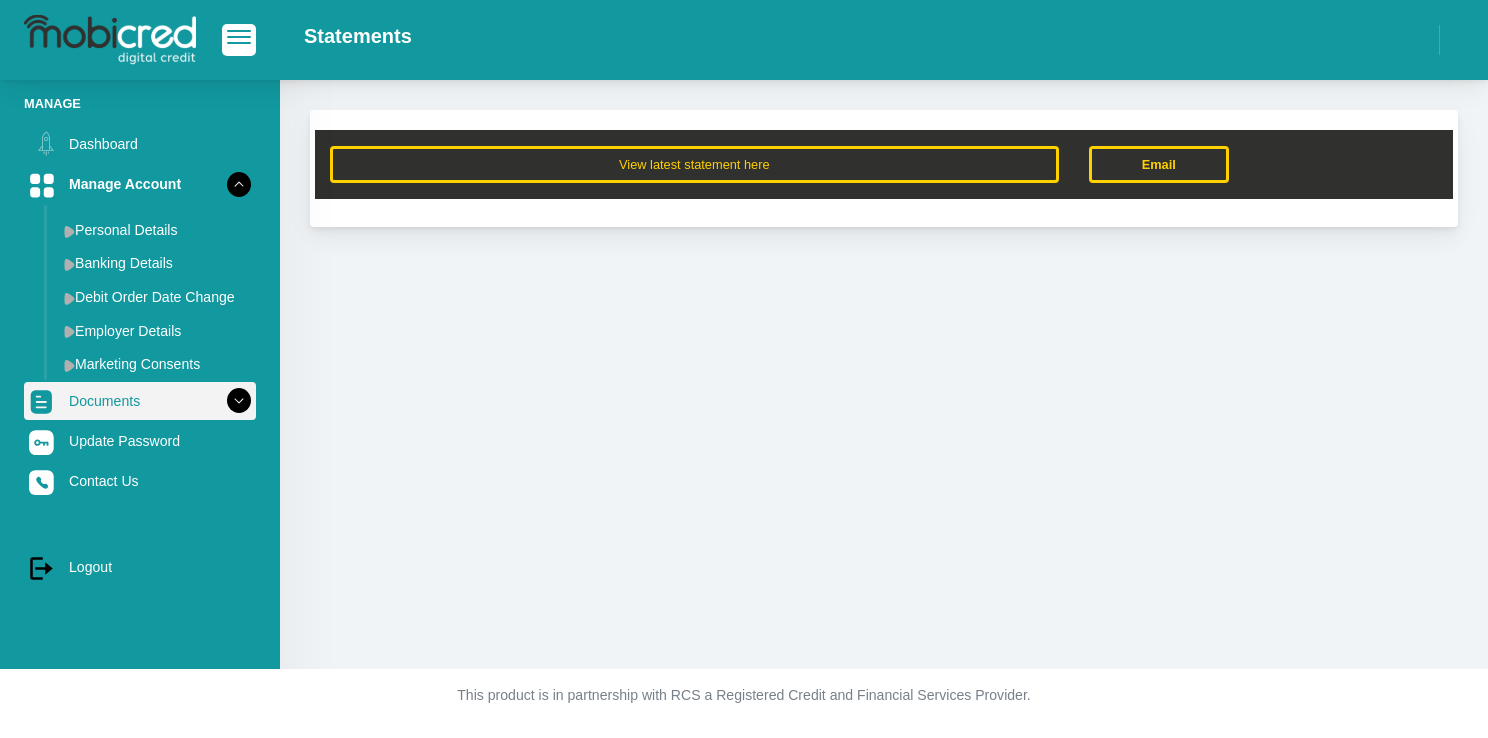 click at bounding box center [239, 401] 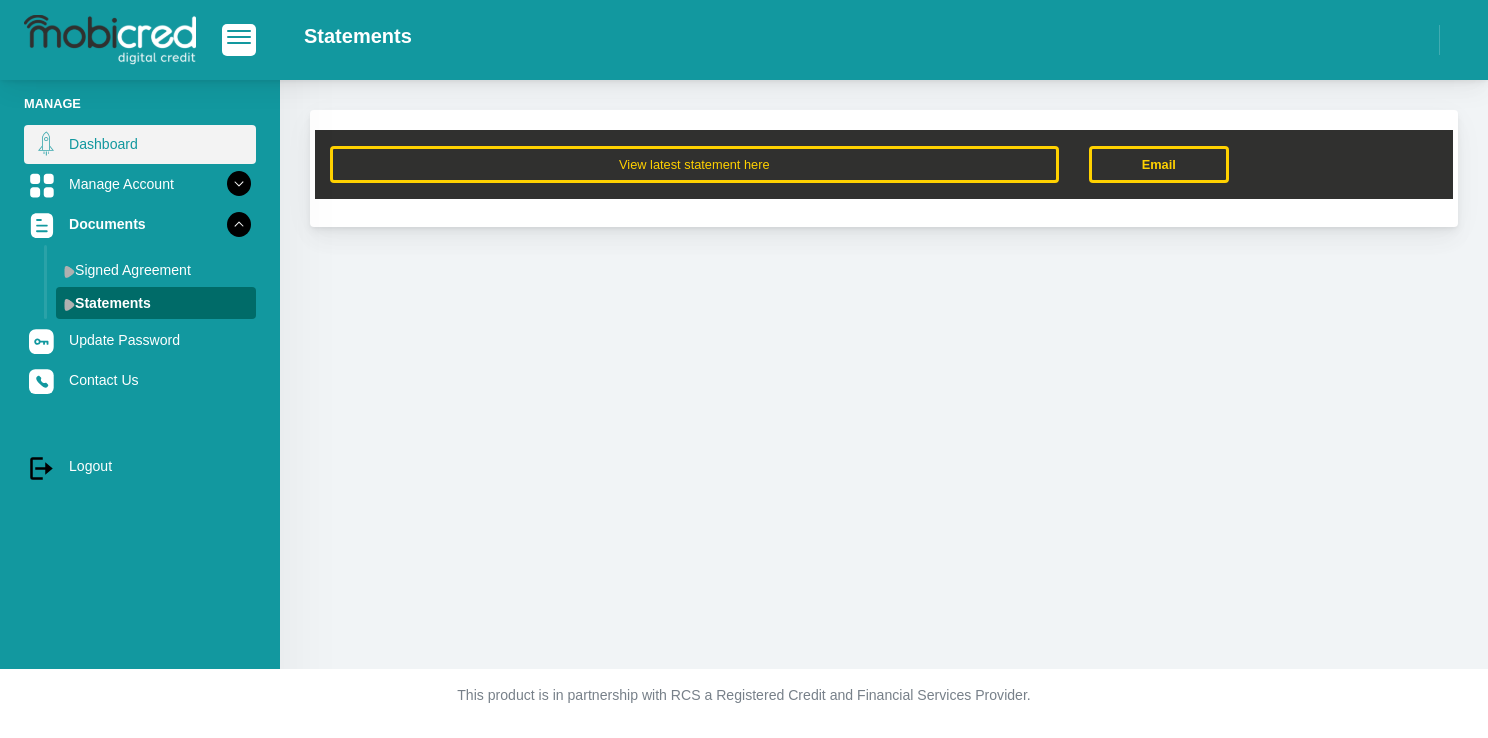 click on "Dashboard" at bounding box center [140, 144] 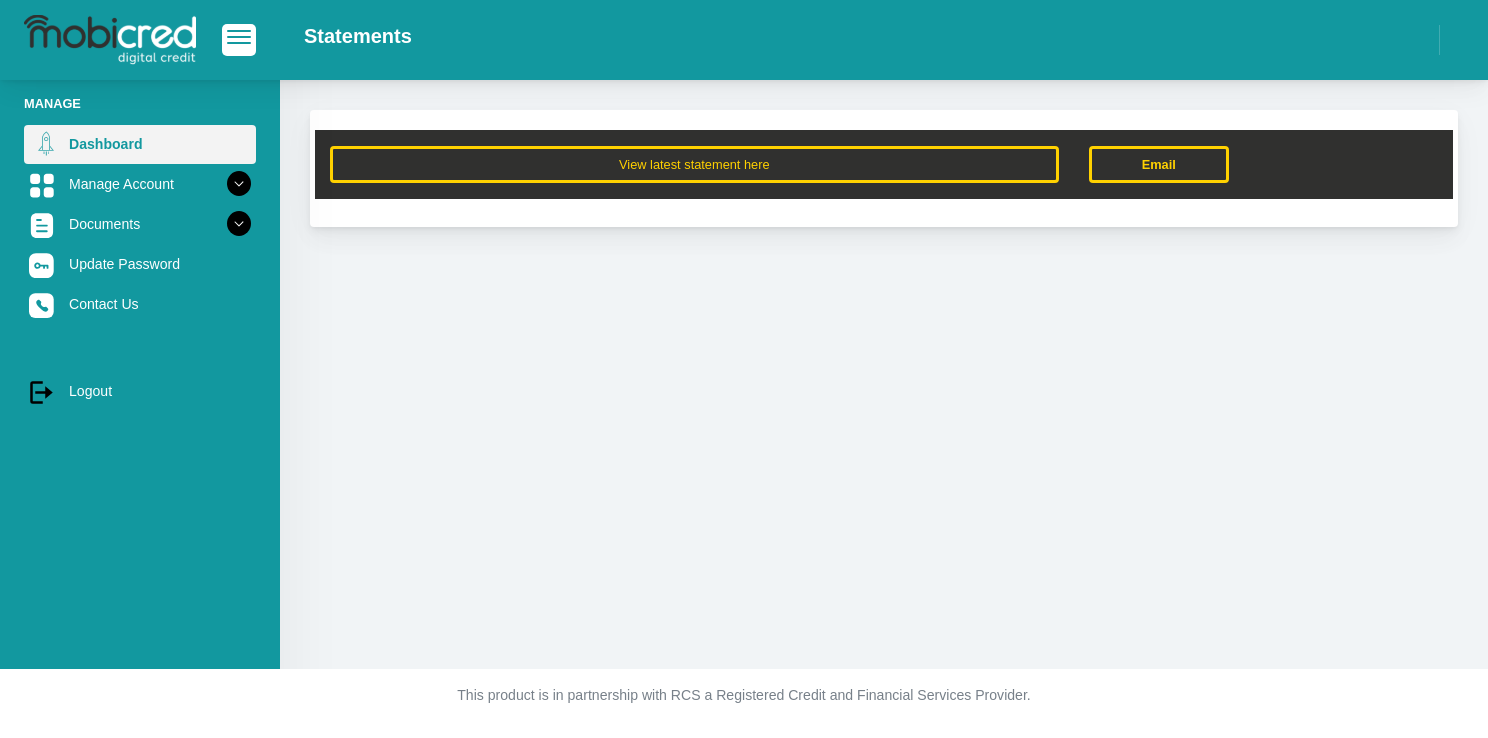 click on "Dashboard" at bounding box center [140, 144] 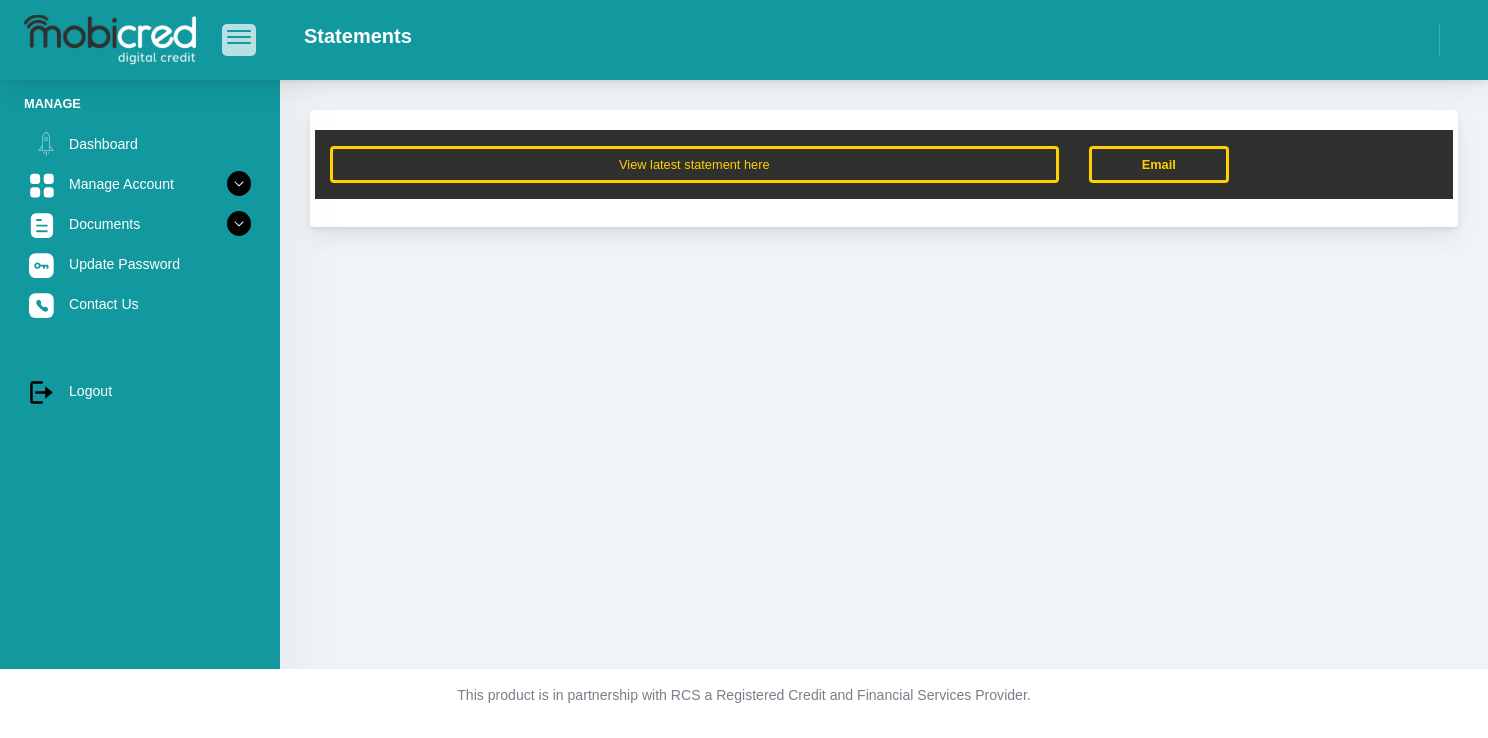 click at bounding box center [239, 39] 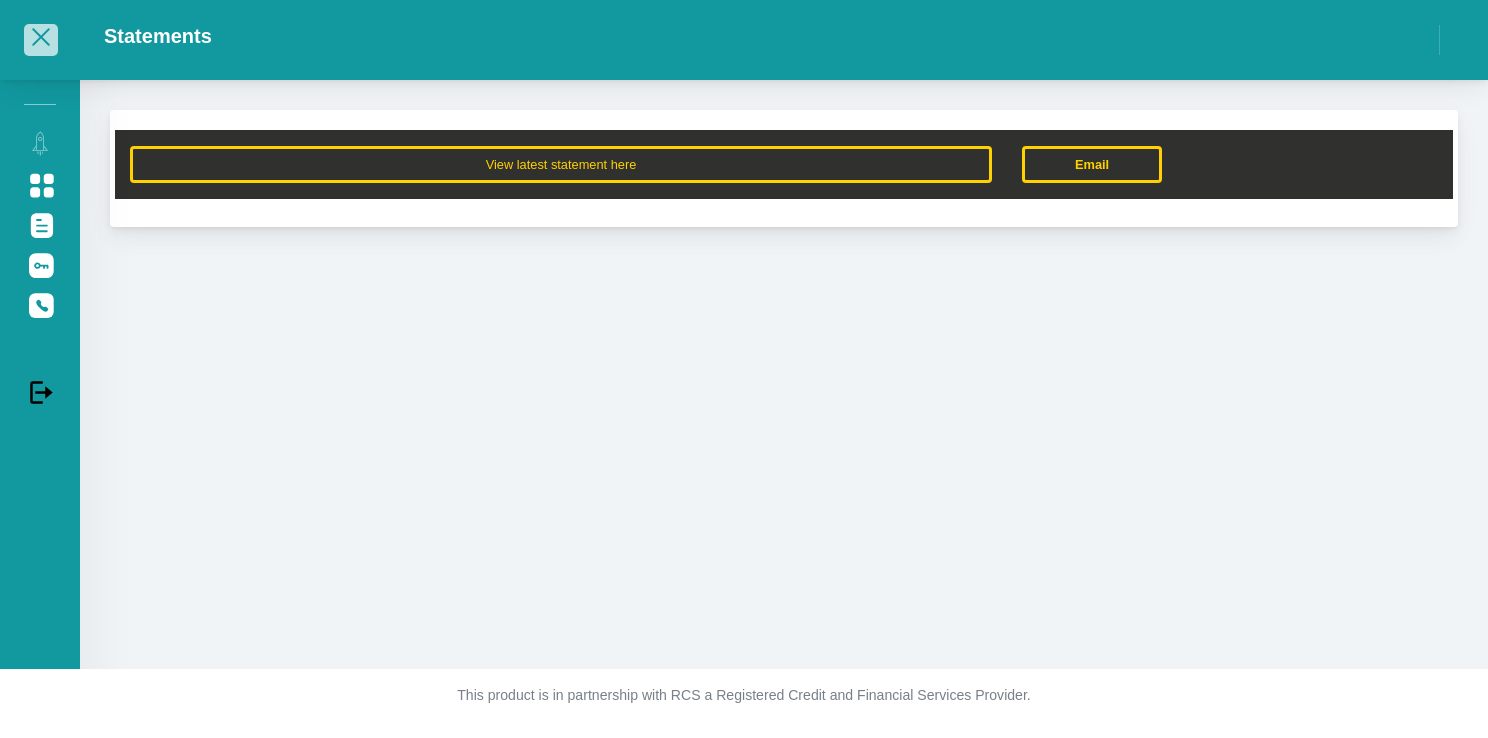 click at bounding box center (41, 37) 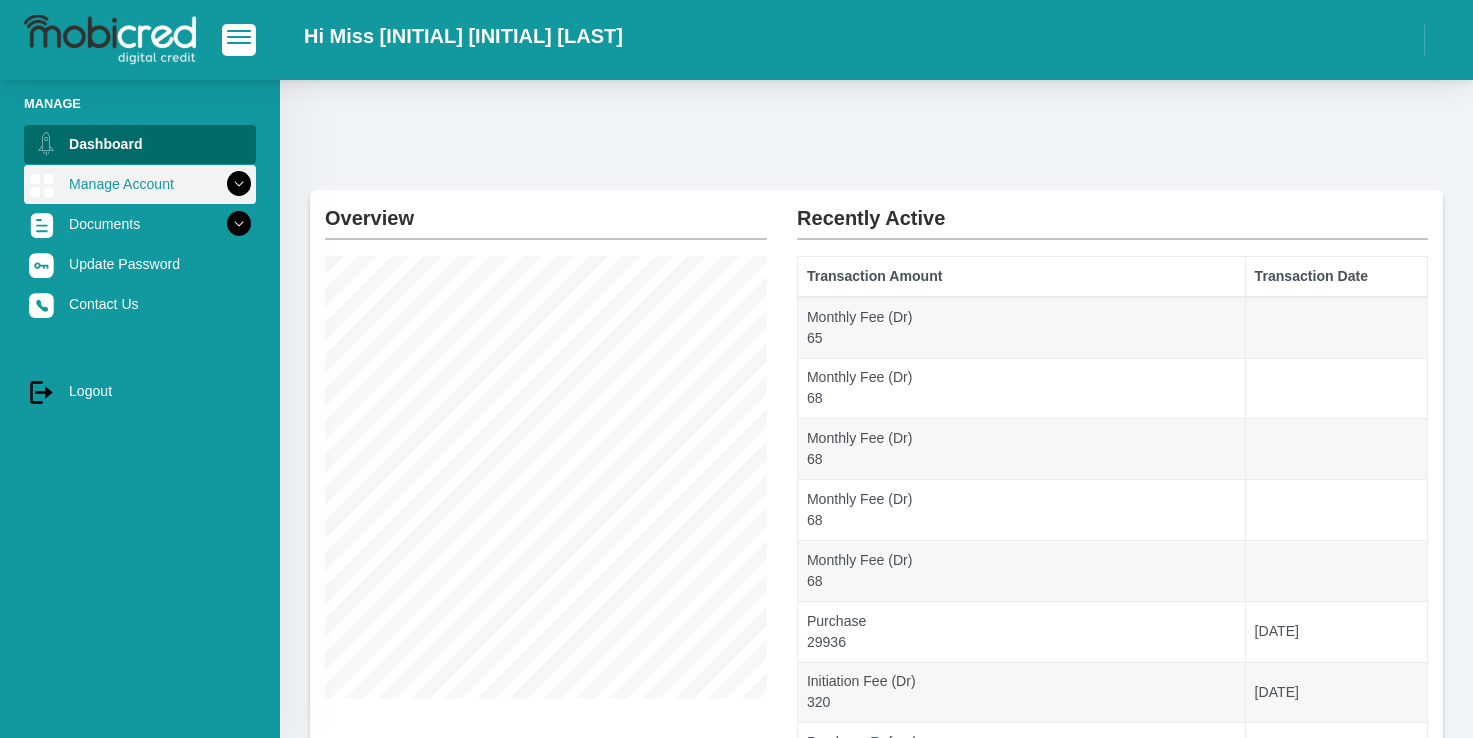 scroll, scrollTop: 0, scrollLeft: 0, axis: both 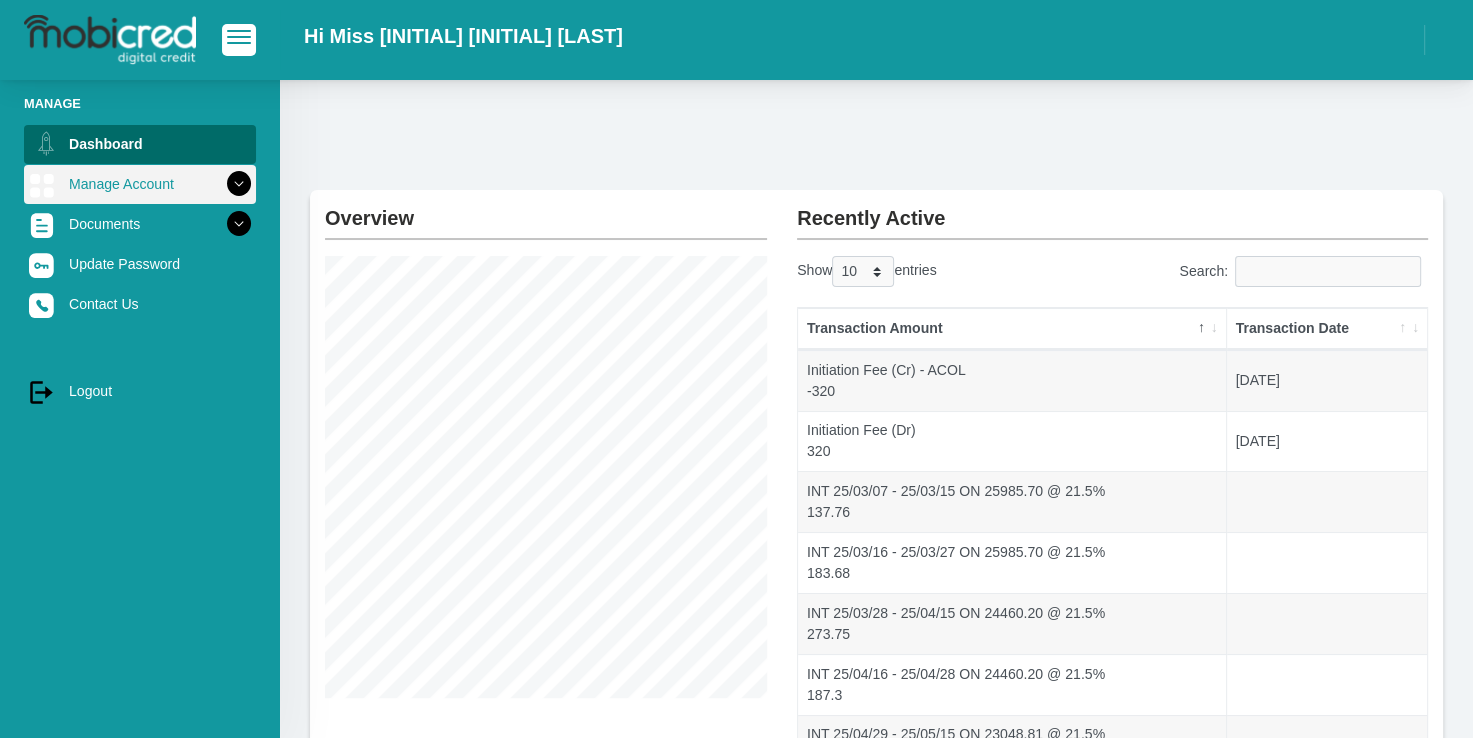 click at bounding box center (239, 184) 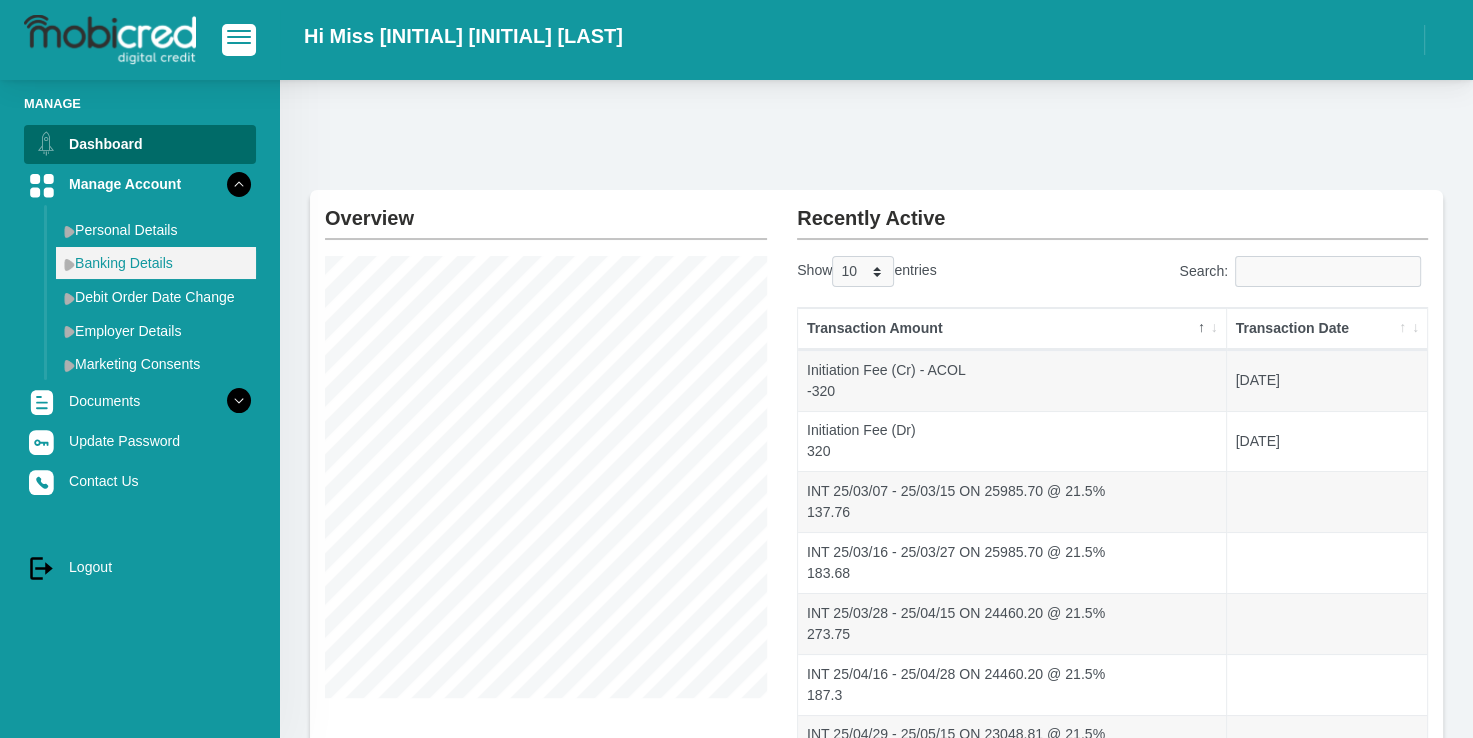 click on "Banking Details" at bounding box center (156, 263) 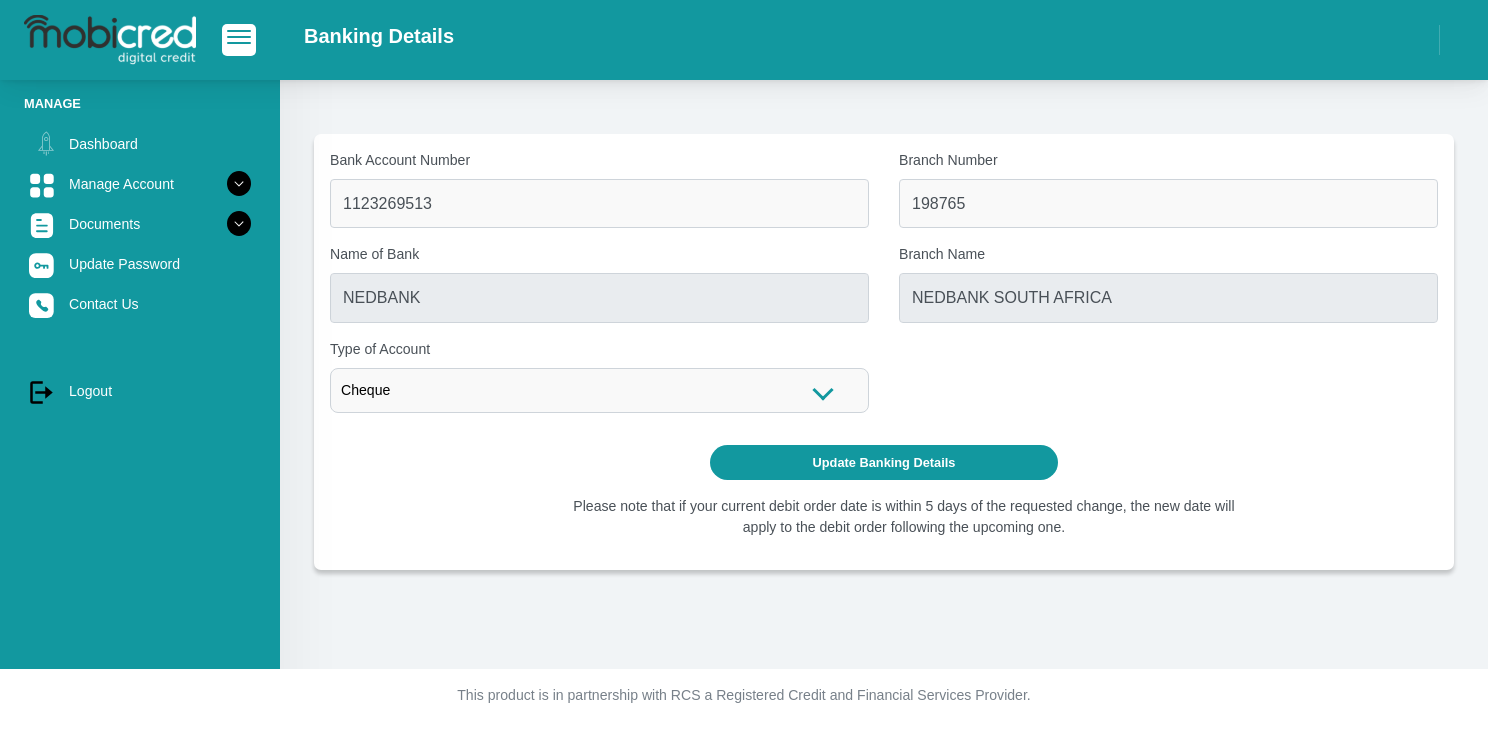 scroll, scrollTop: 0, scrollLeft: 0, axis: both 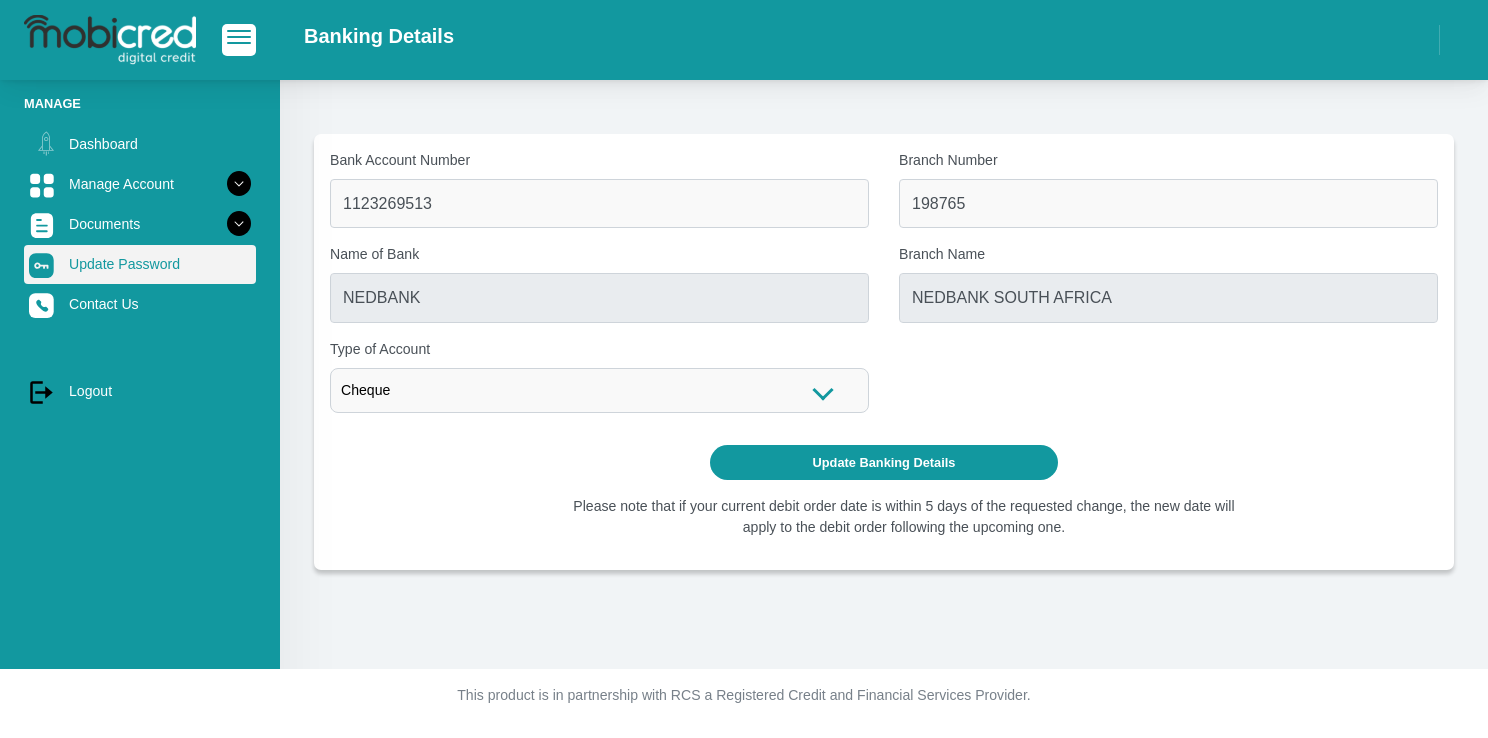 click on "Update Password" at bounding box center (140, 264) 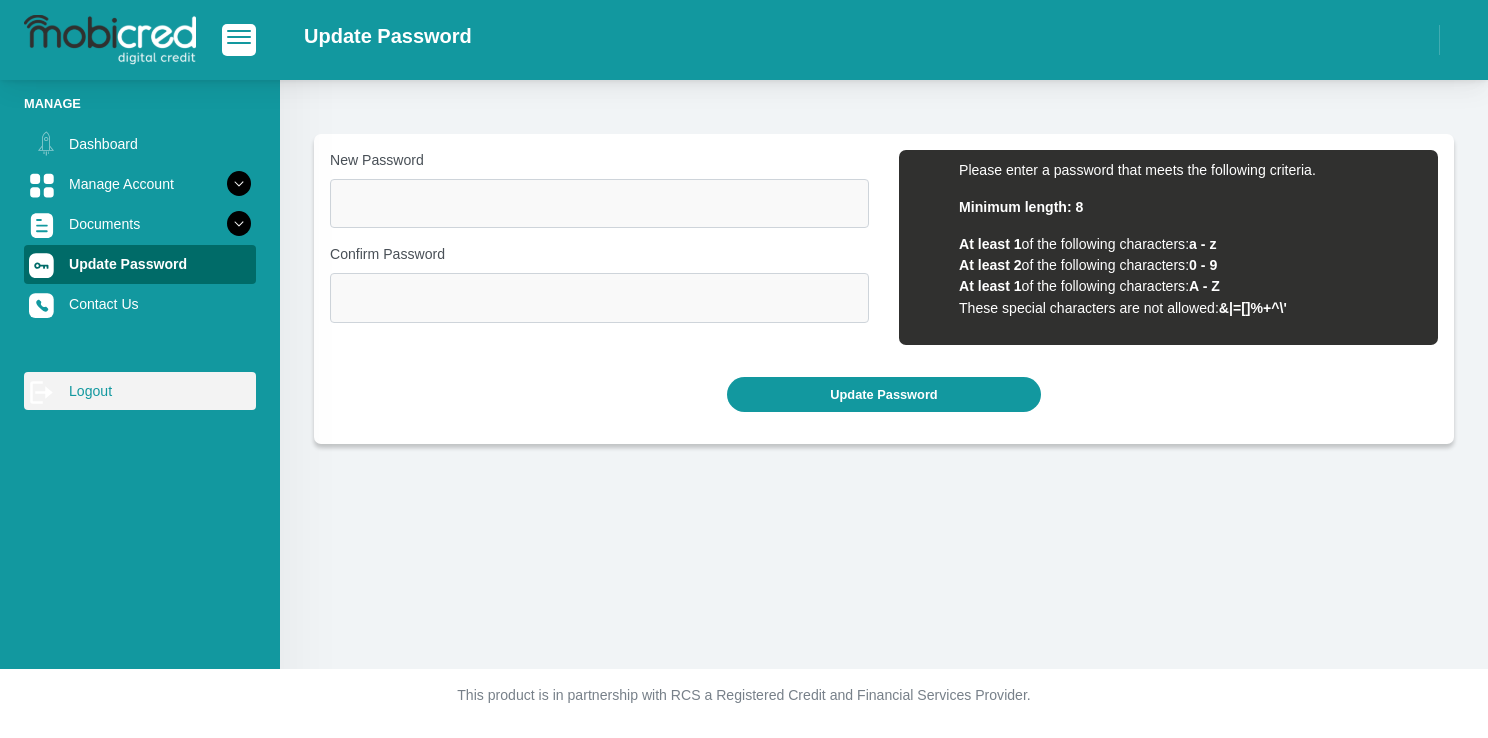 scroll, scrollTop: 0, scrollLeft: 0, axis: both 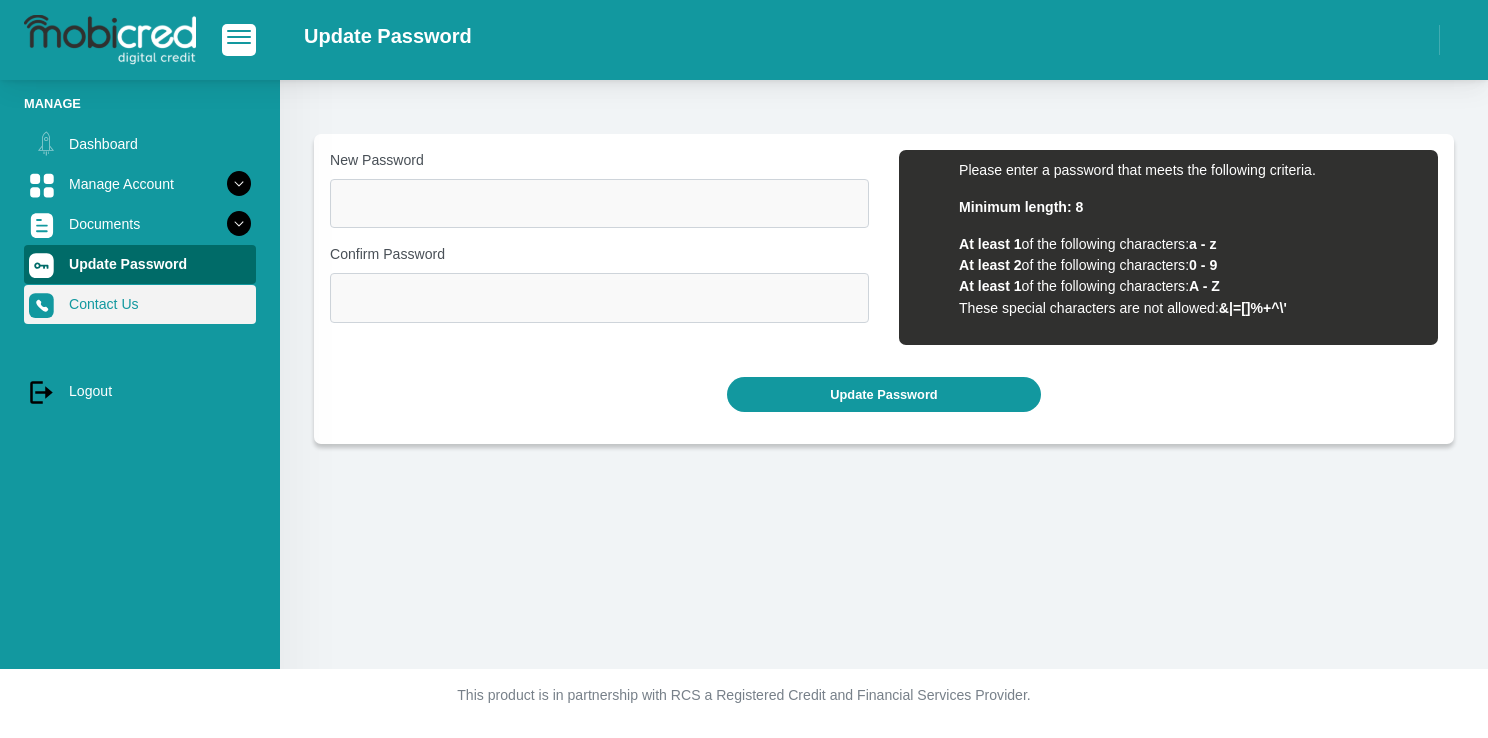 click on "Contact Us" at bounding box center [140, 304] 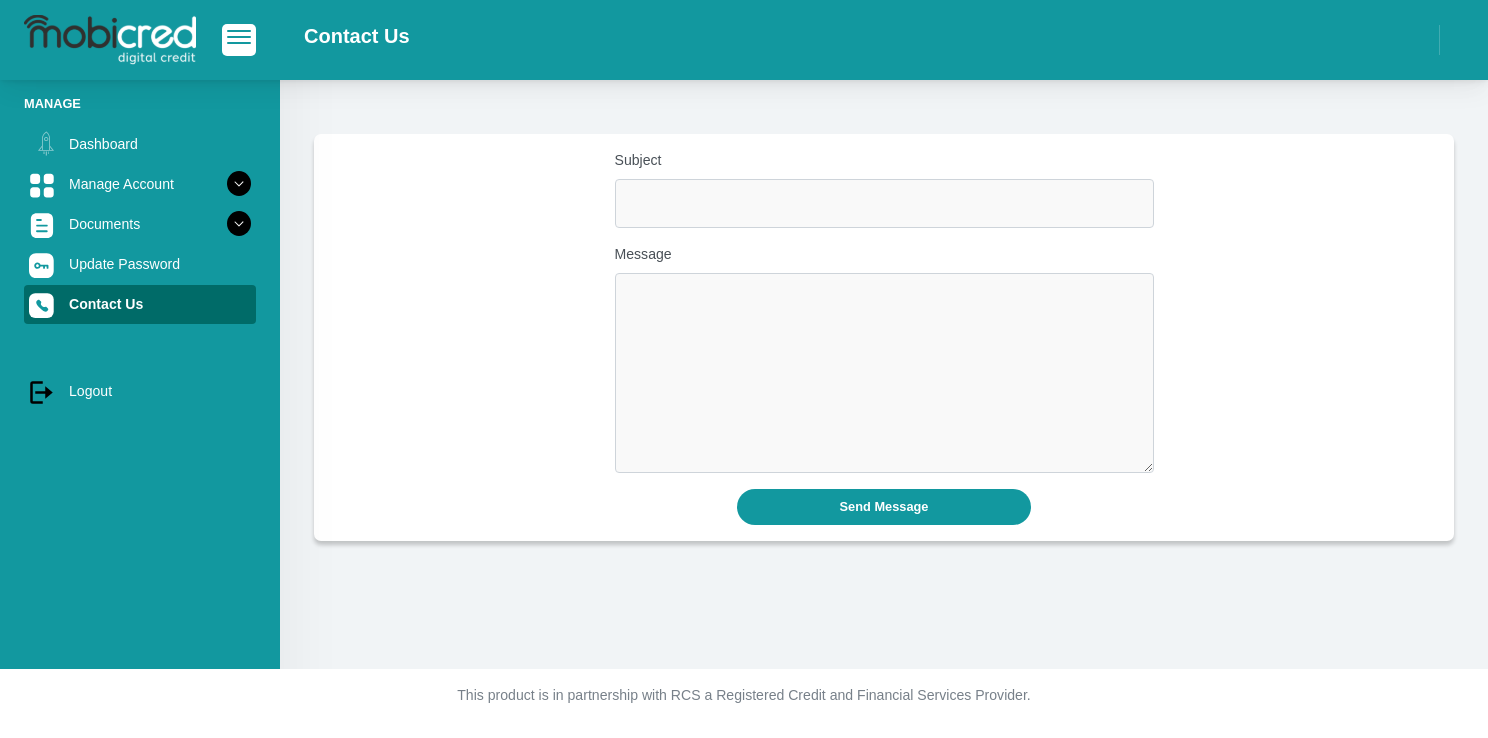 scroll, scrollTop: 0, scrollLeft: 0, axis: both 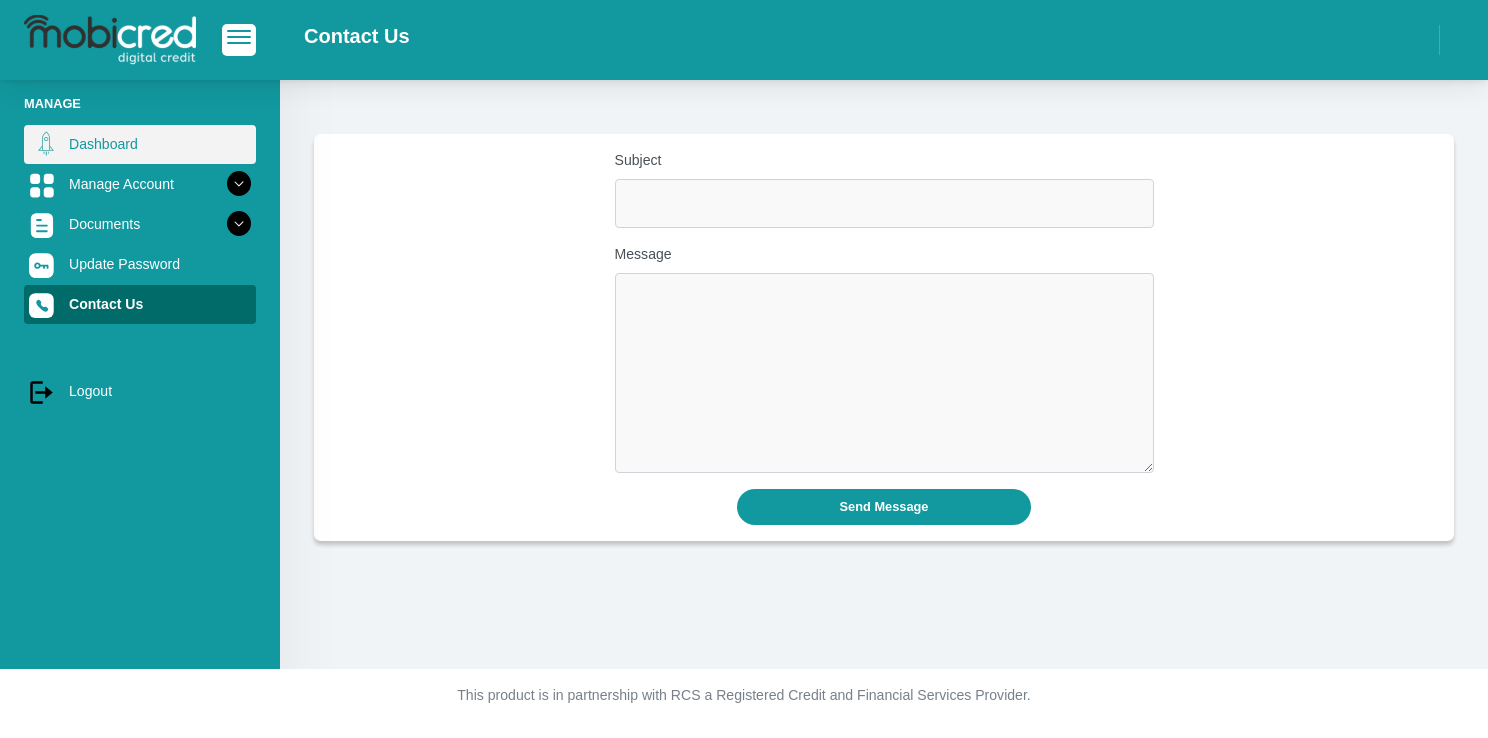 click on "Dashboard" at bounding box center [140, 144] 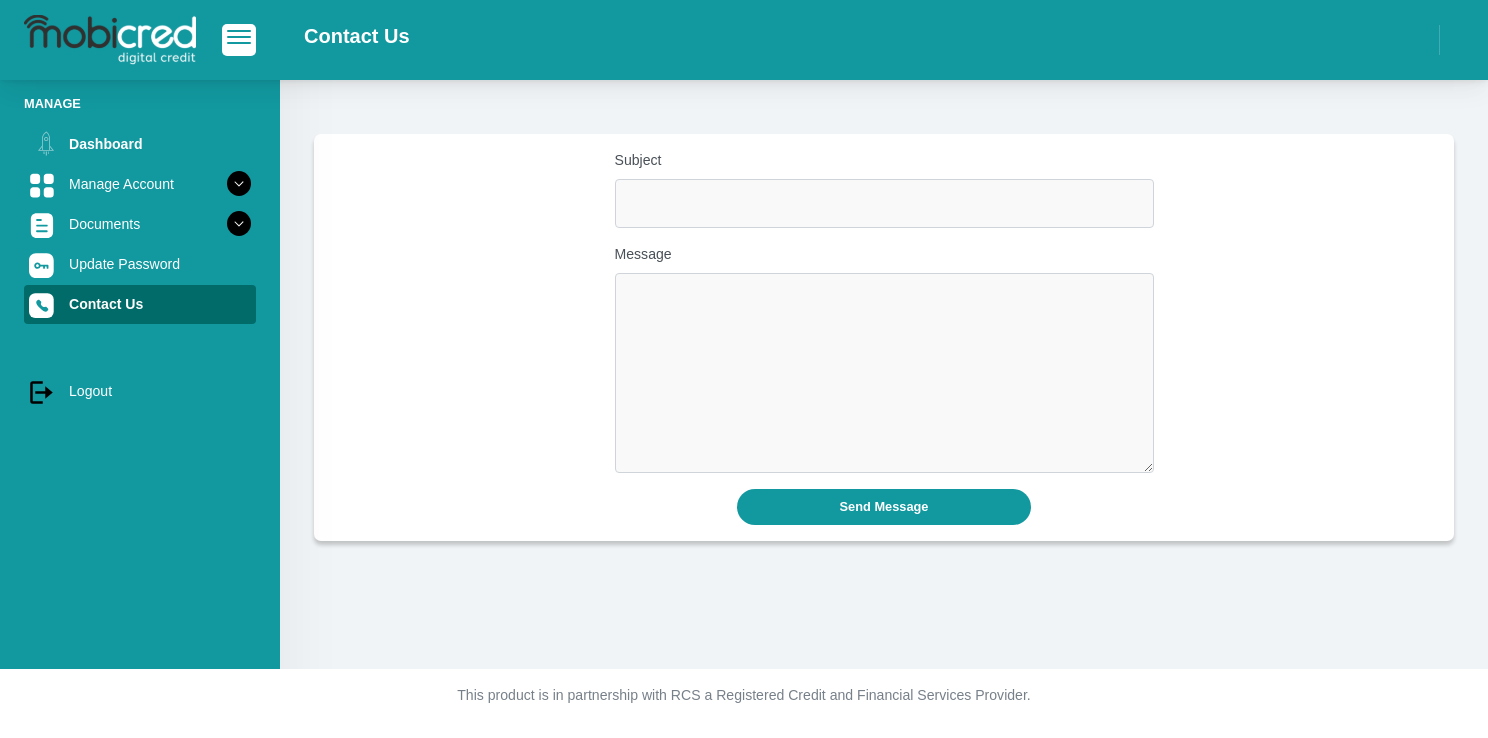 click at bounding box center [110, 40] 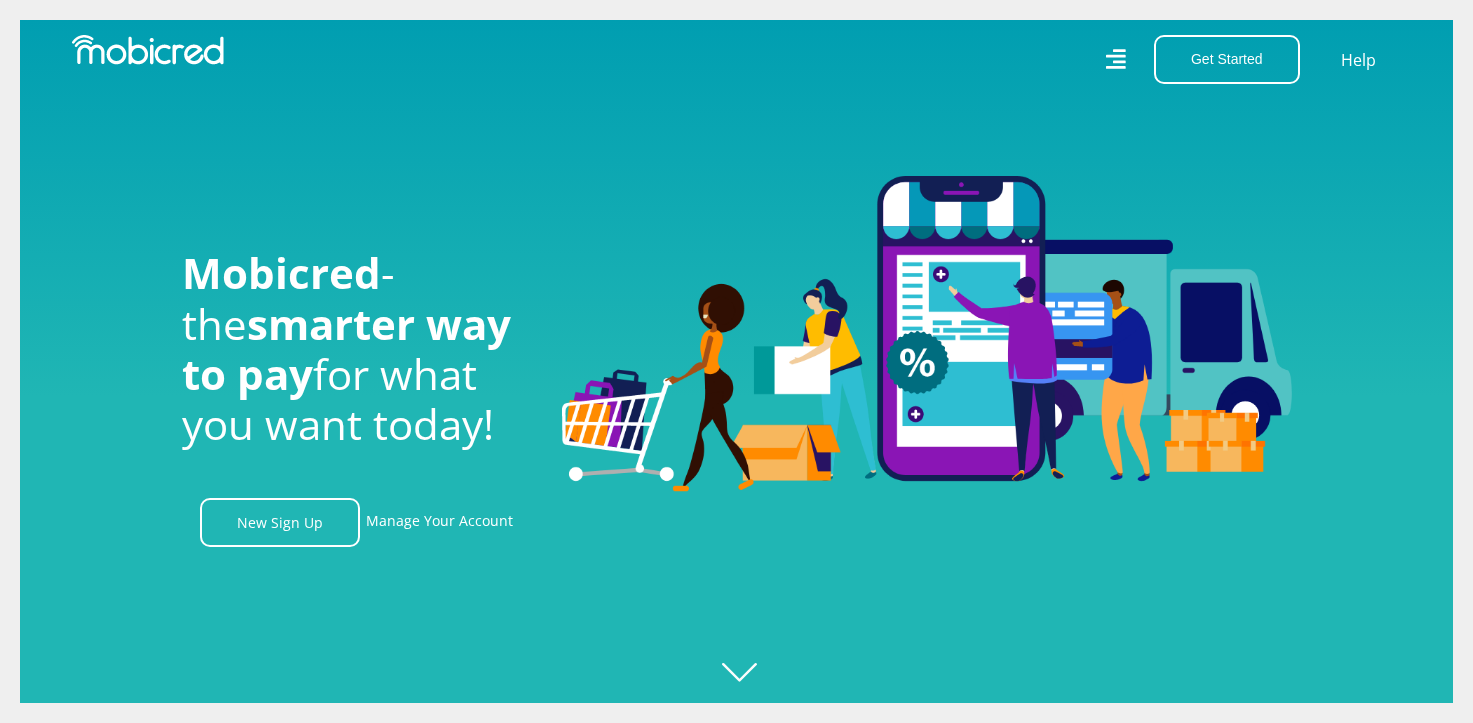 scroll, scrollTop: 0, scrollLeft: 0, axis: both 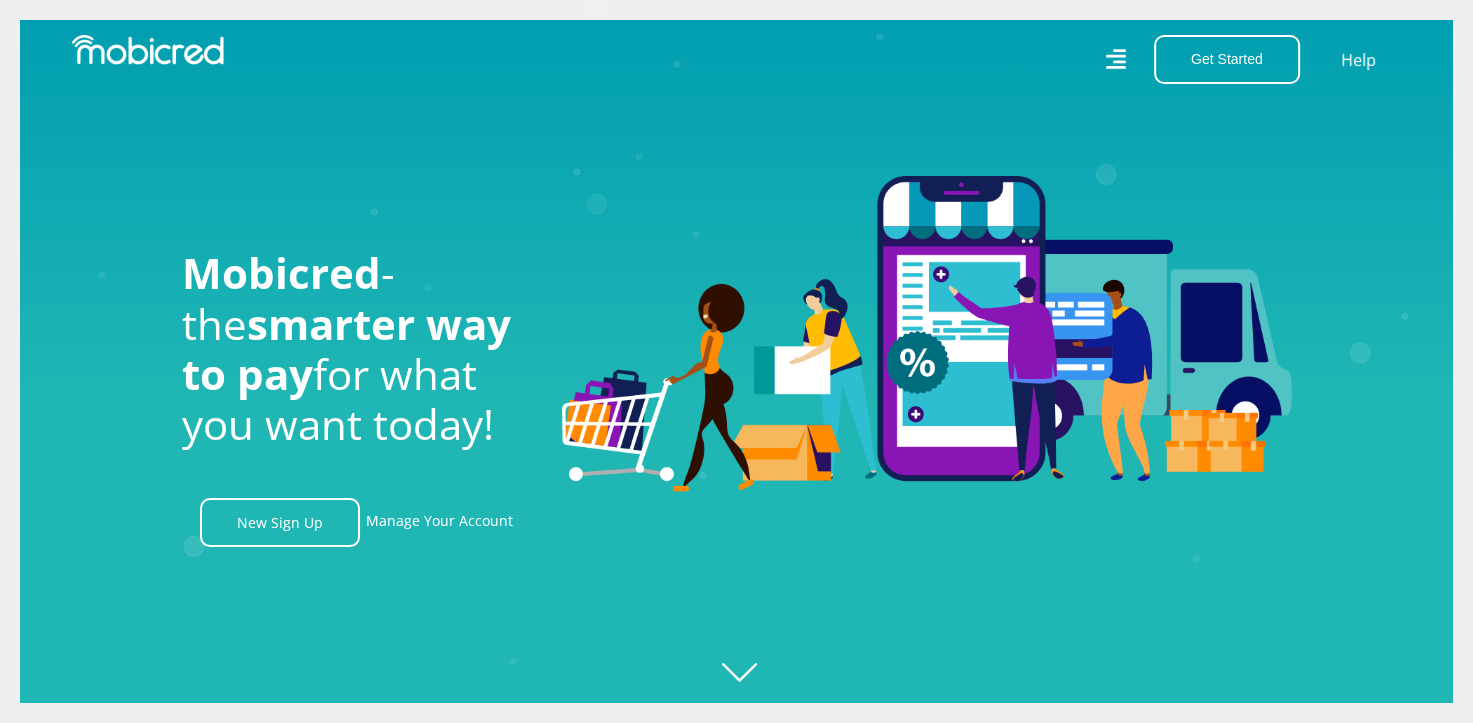 click 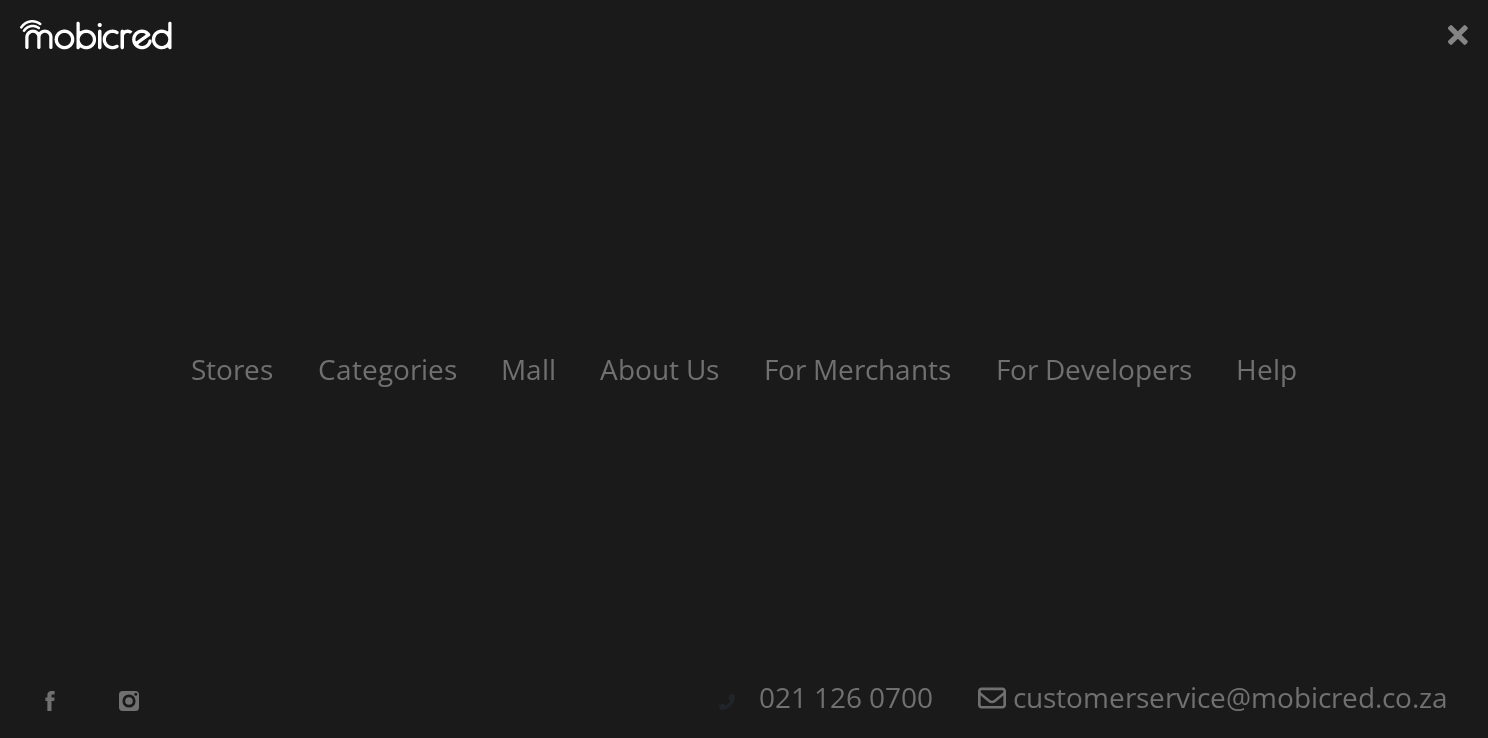 scroll, scrollTop: 0, scrollLeft: 3704, axis: horizontal 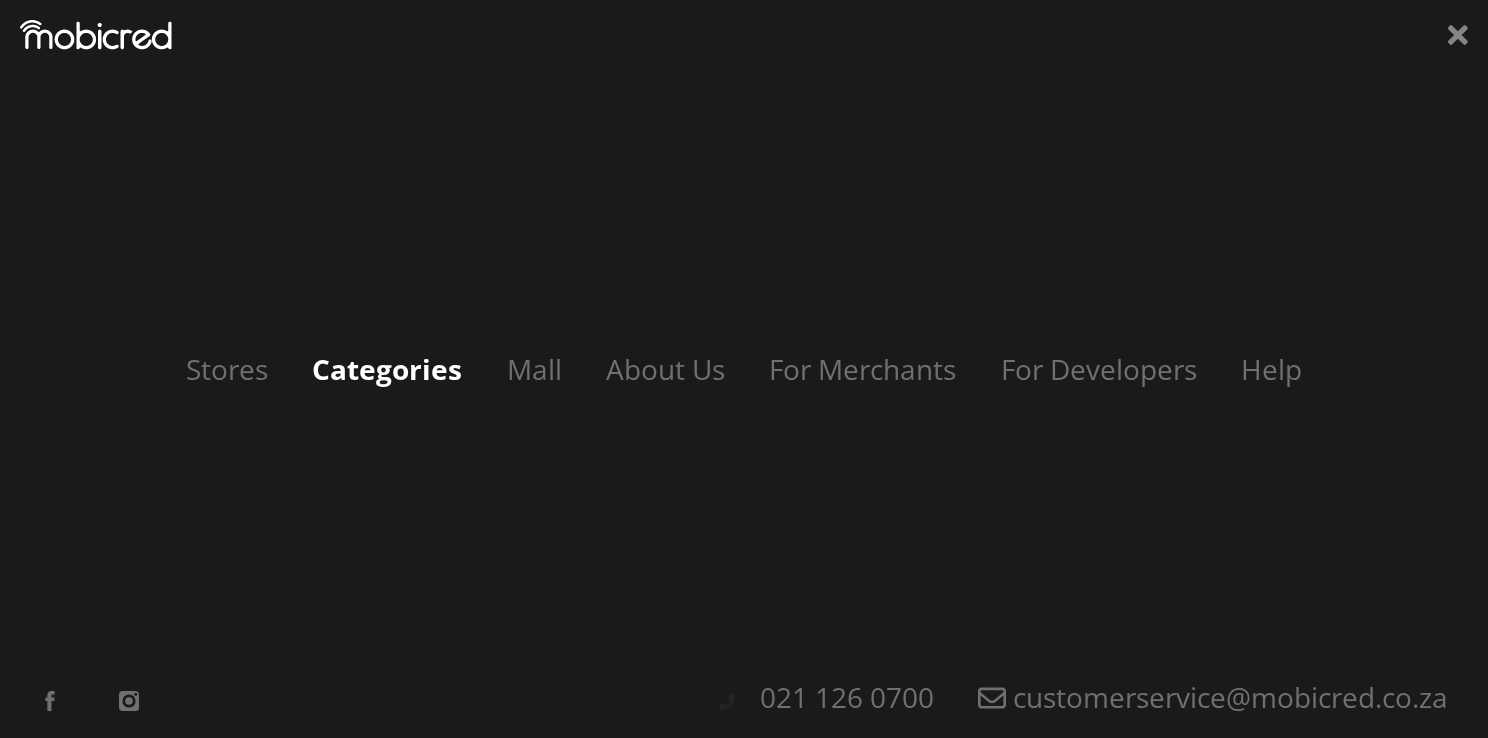 click on "Categories" at bounding box center (387, 369) 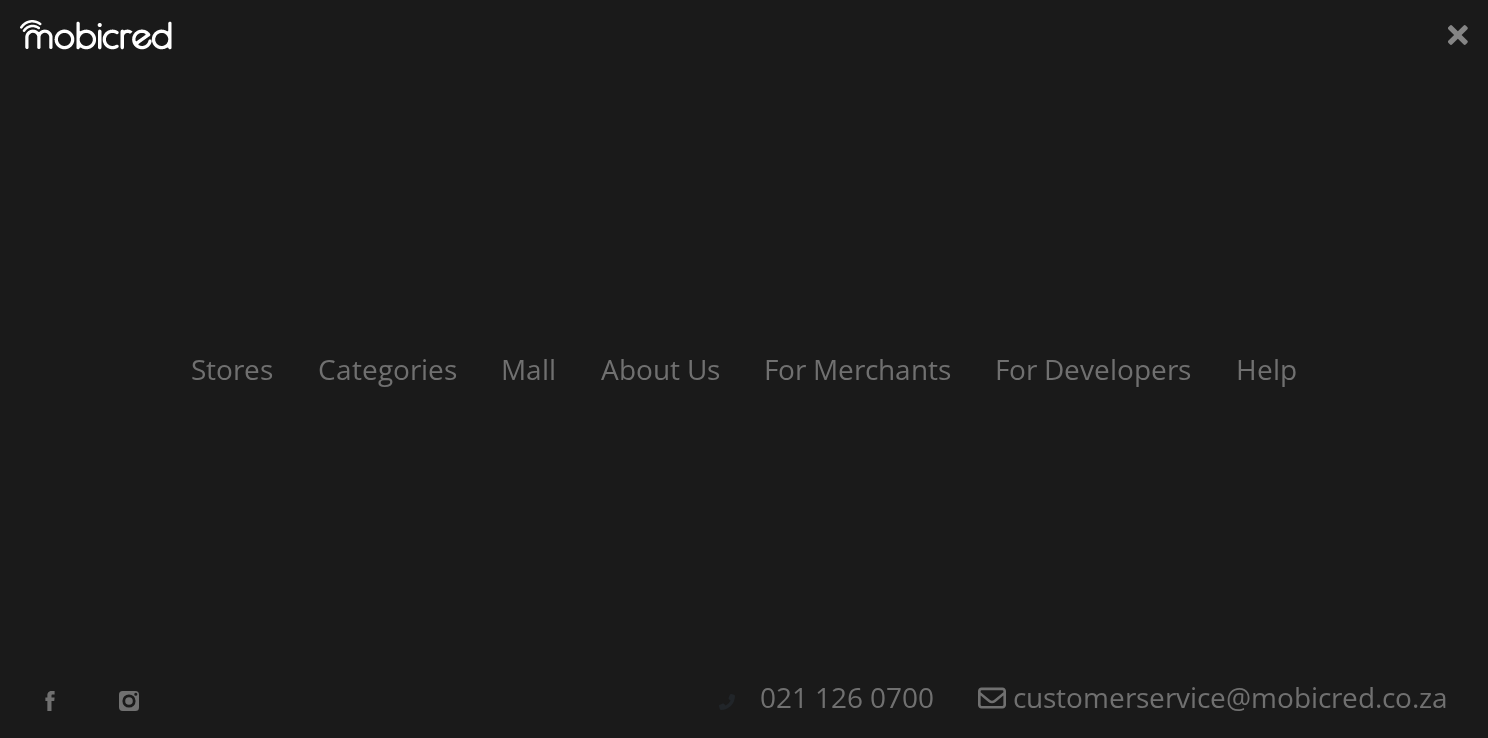 scroll, scrollTop: 0, scrollLeft: 4560, axis: horizontal 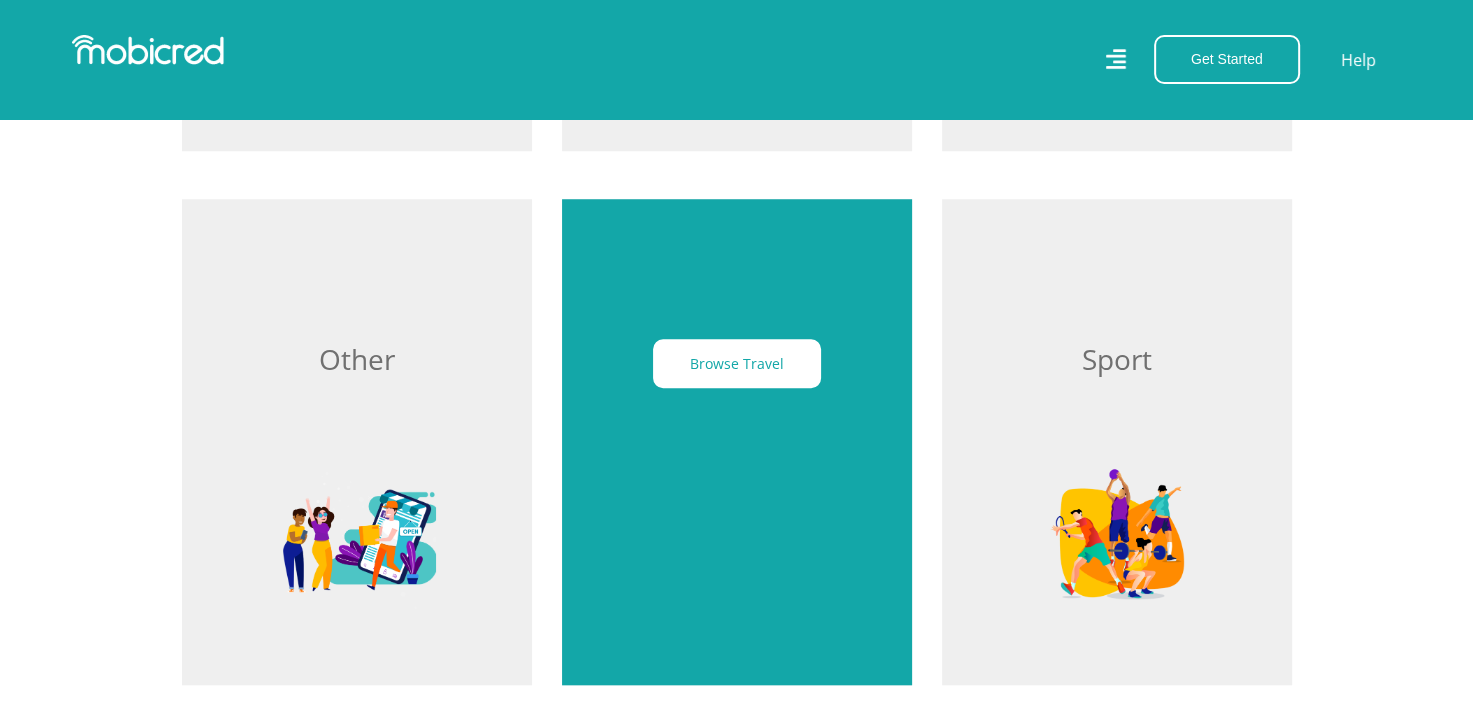 click on "Browse Travel" at bounding box center (737, 442) 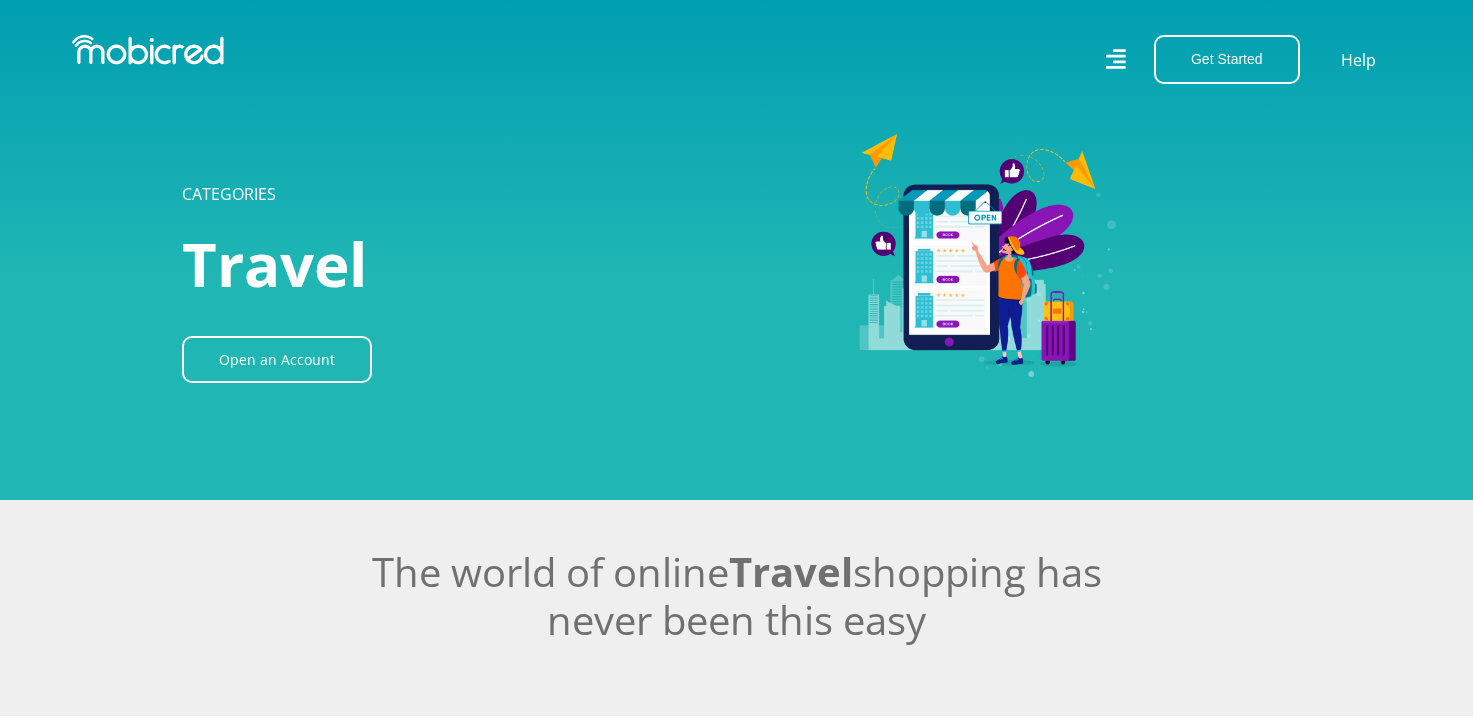 scroll, scrollTop: 0, scrollLeft: 0, axis: both 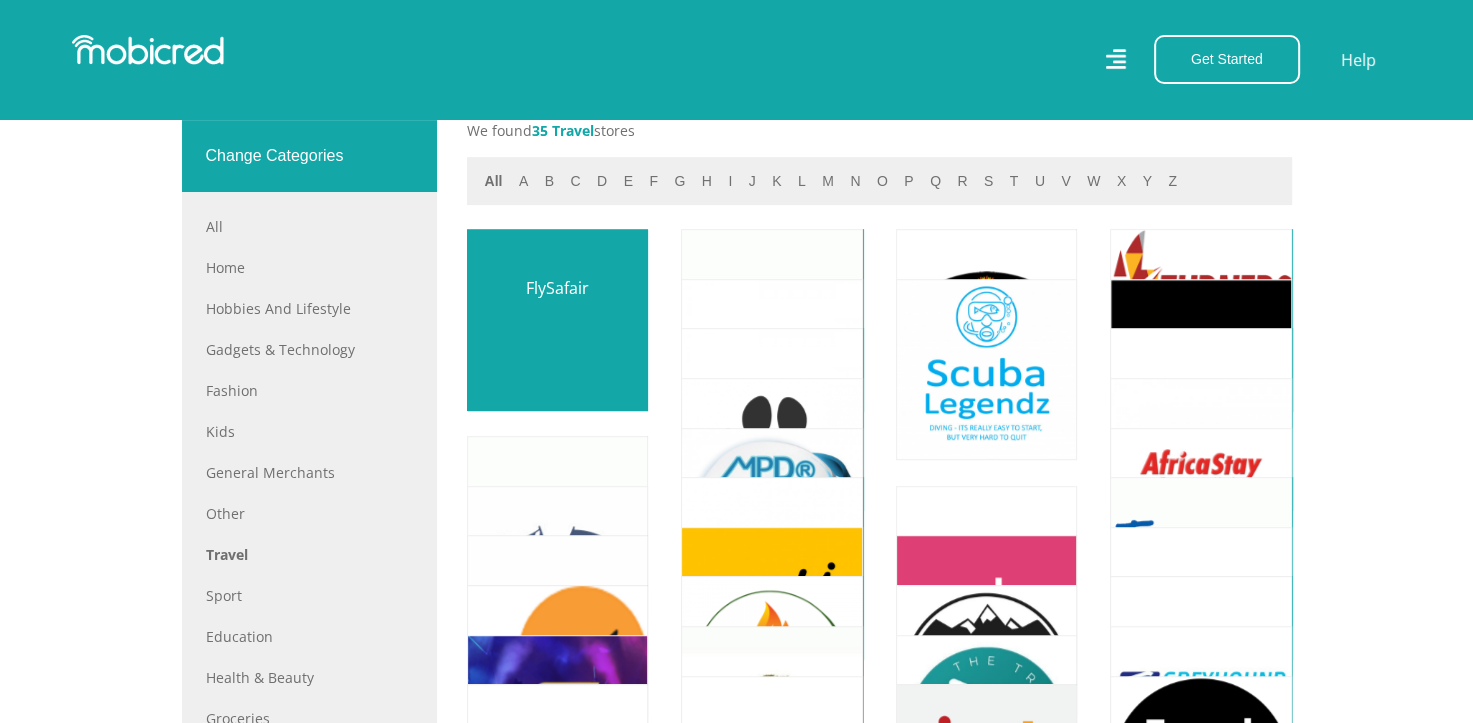 click at bounding box center [557, 319] 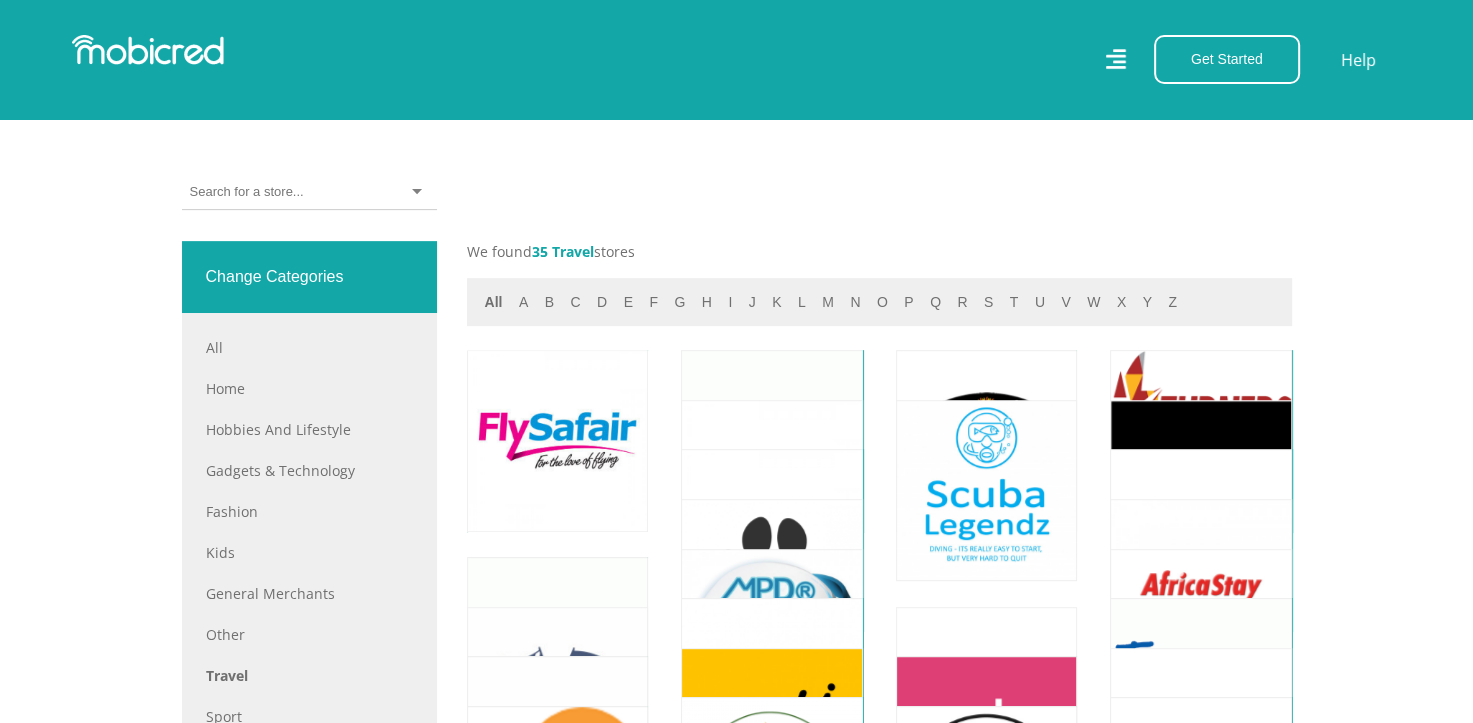 scroll, scrollTop: 696, scrollLeft: 0, axis: vertical 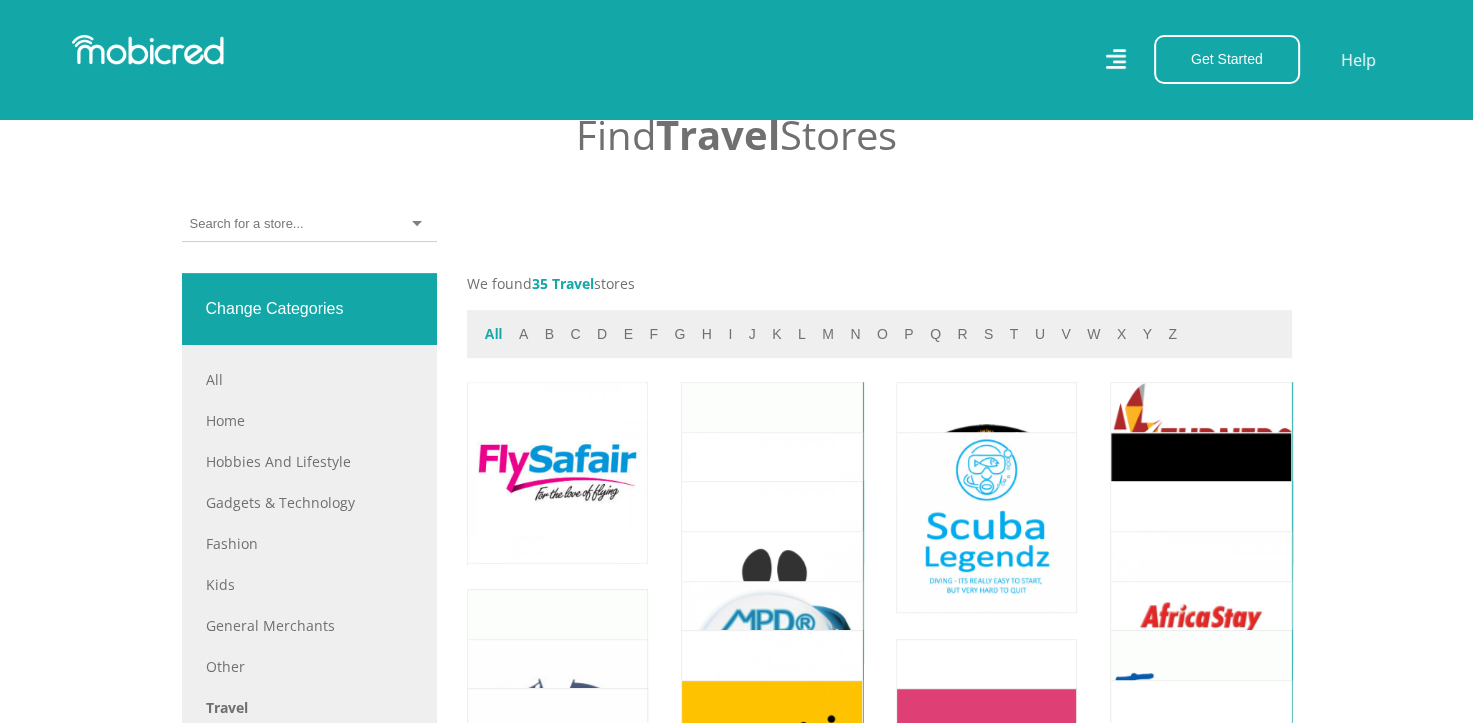 click on "All" at bounding box center [494, 334] 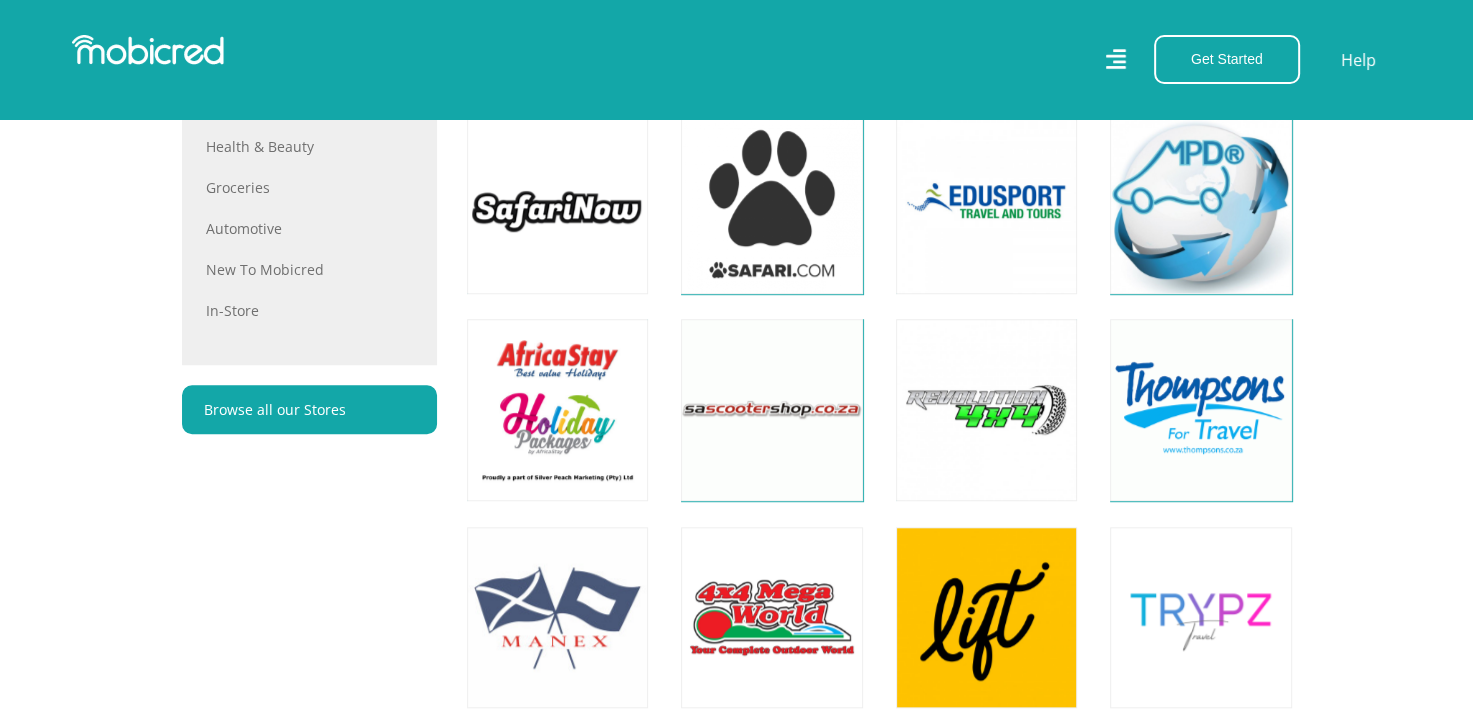 scroll, scrollTop: 1479, scrollLeft: 0, axis: vertical 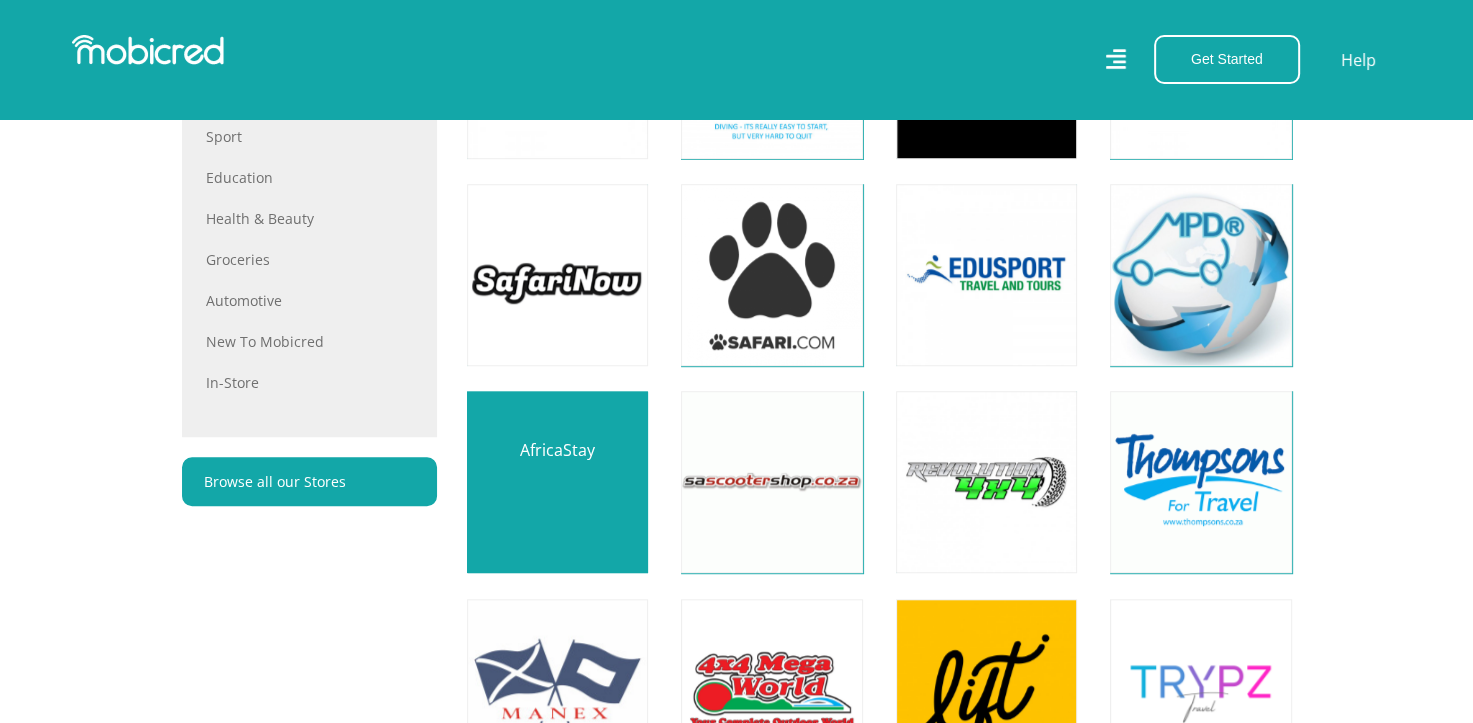 click at bounding box center [557, 482] 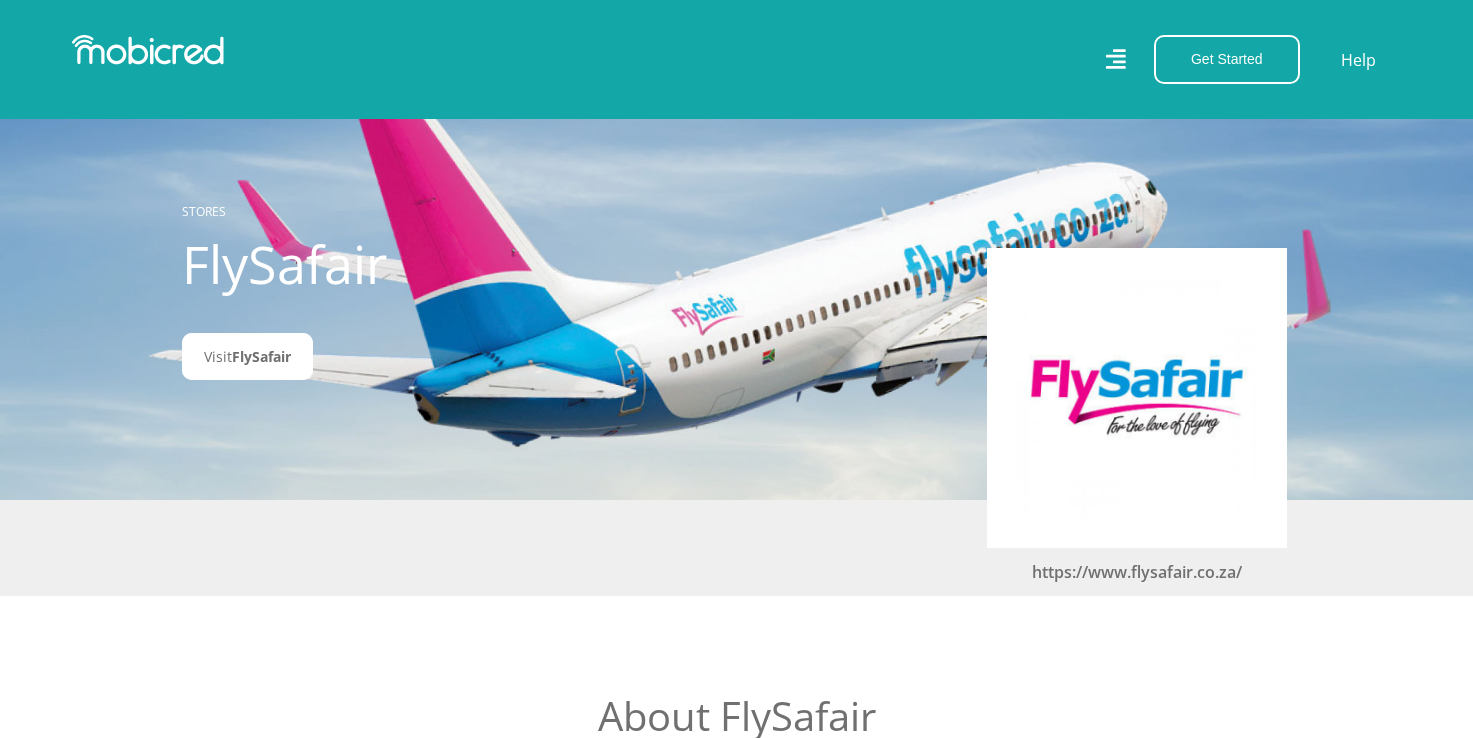 scroll, scrollTop: 645, scrollLeft: 0, axis: vertical 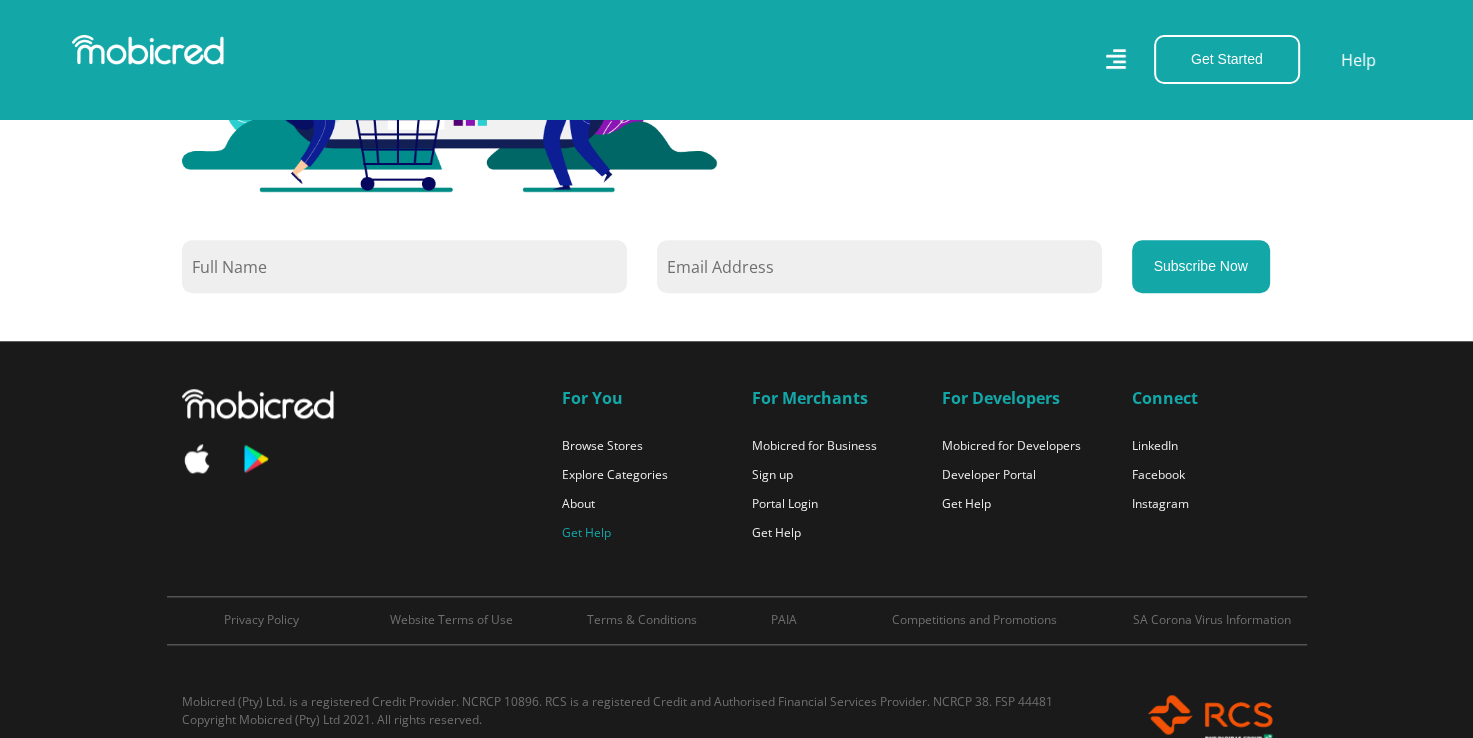 click on "Get Help" at bounding box center [586, 532] 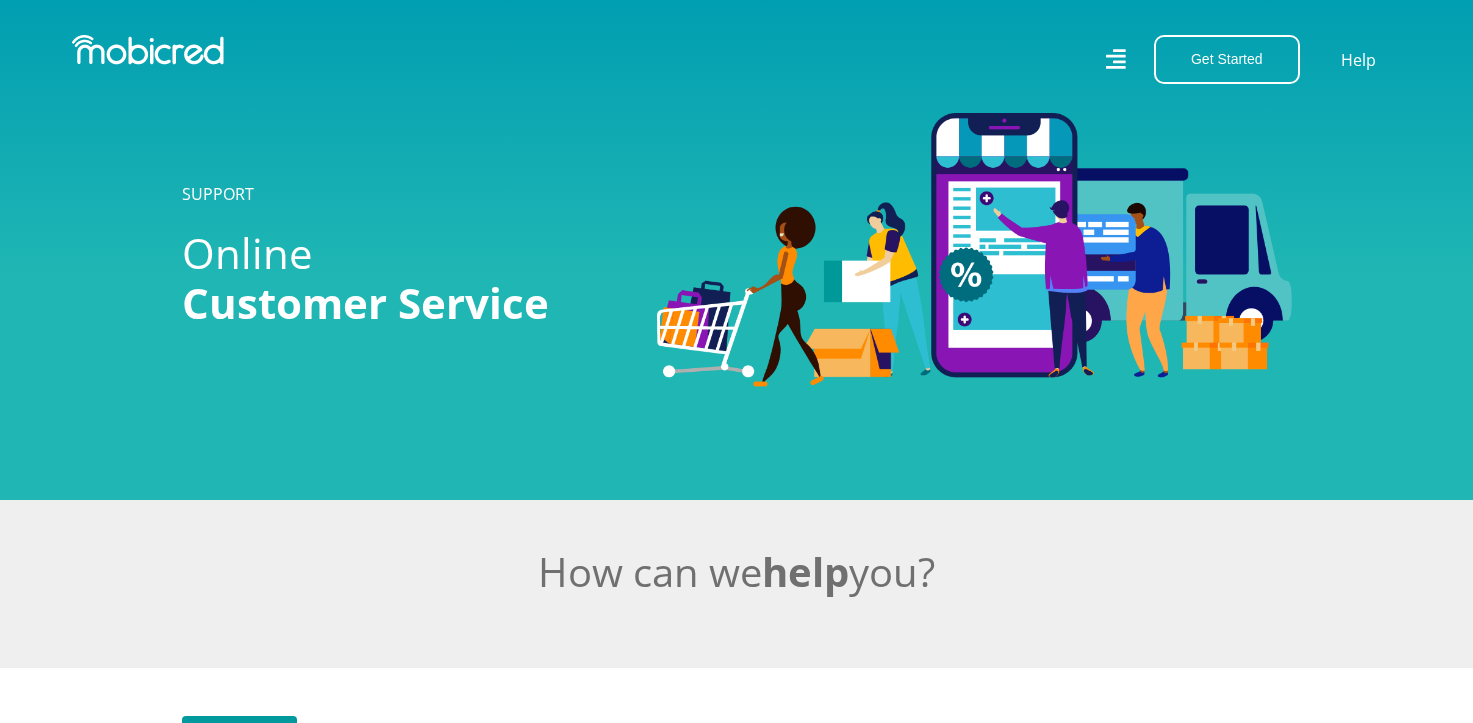scroll, scrollTop: 0, scrollLeft: 0, axis: both 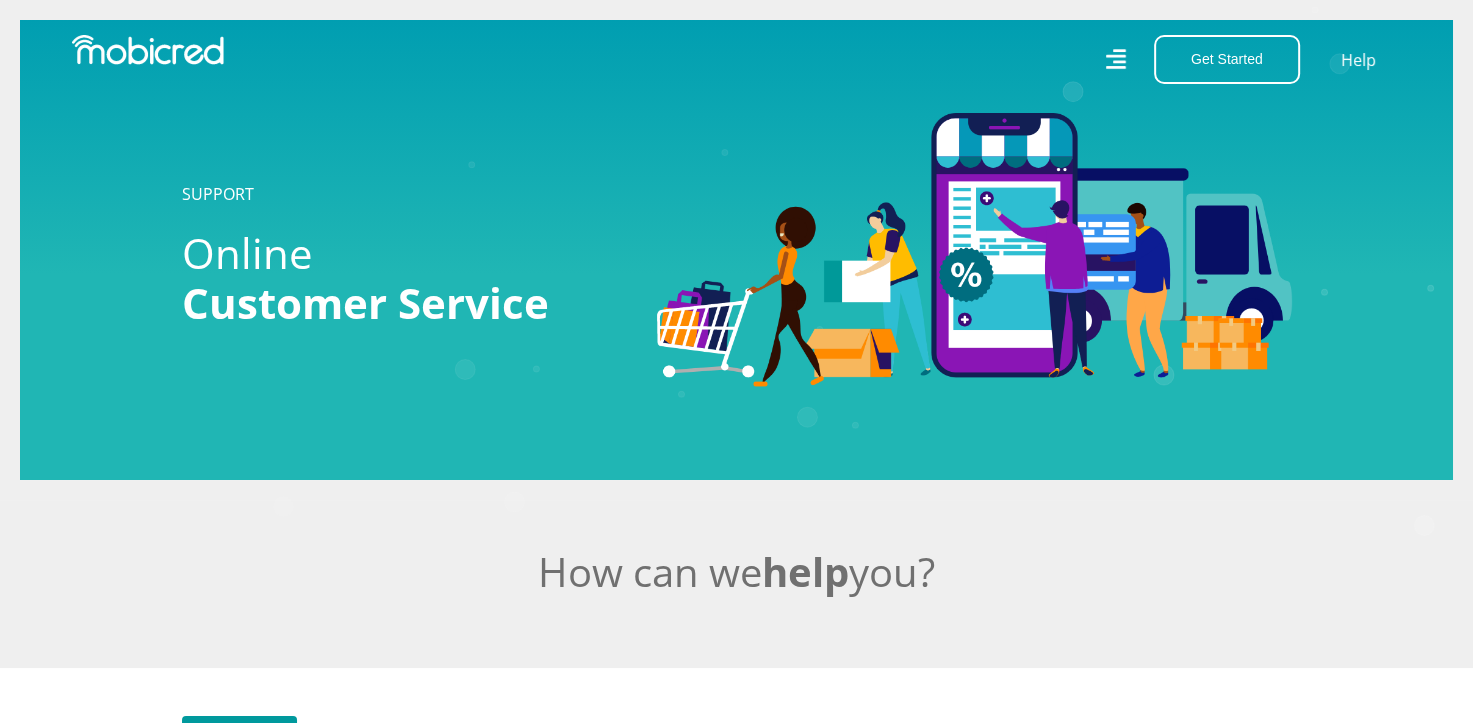 click 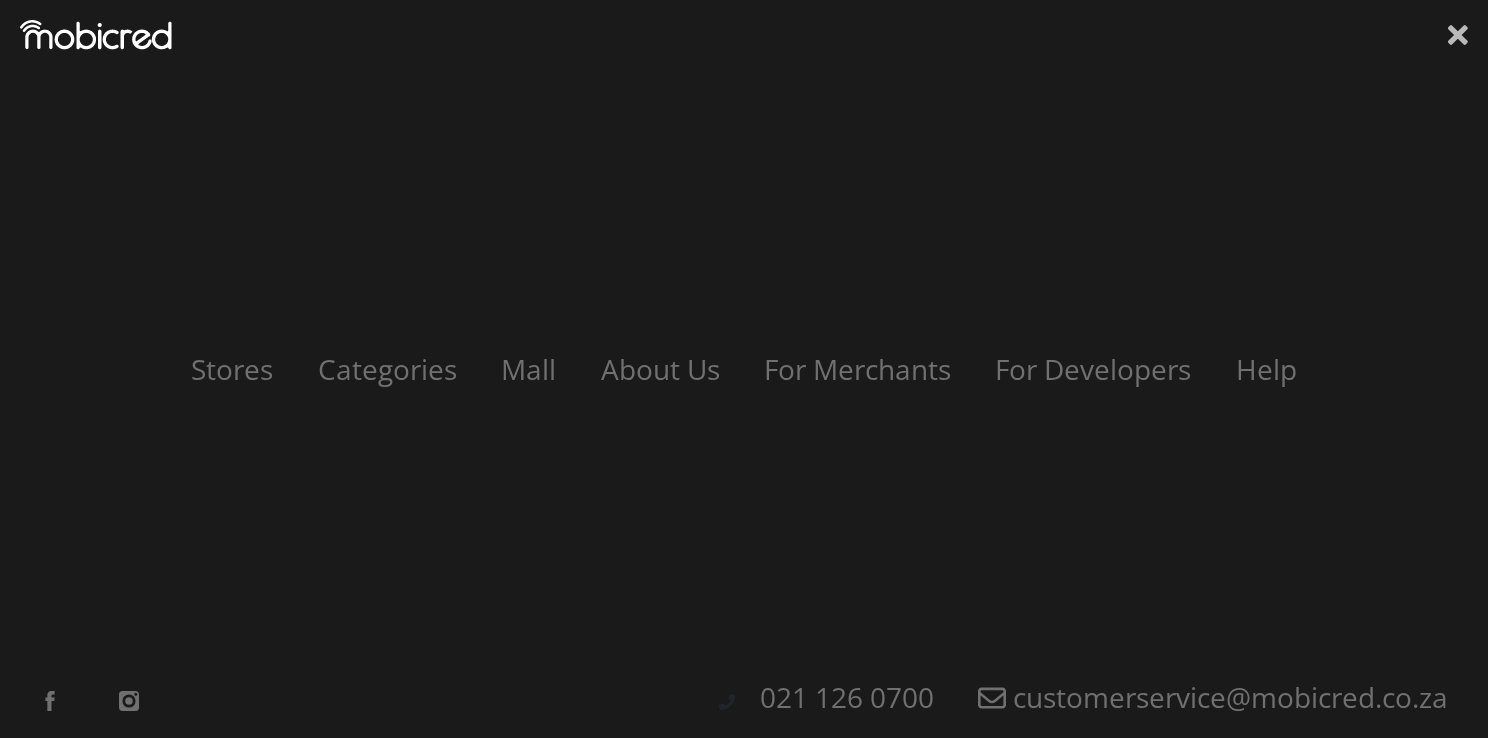 click 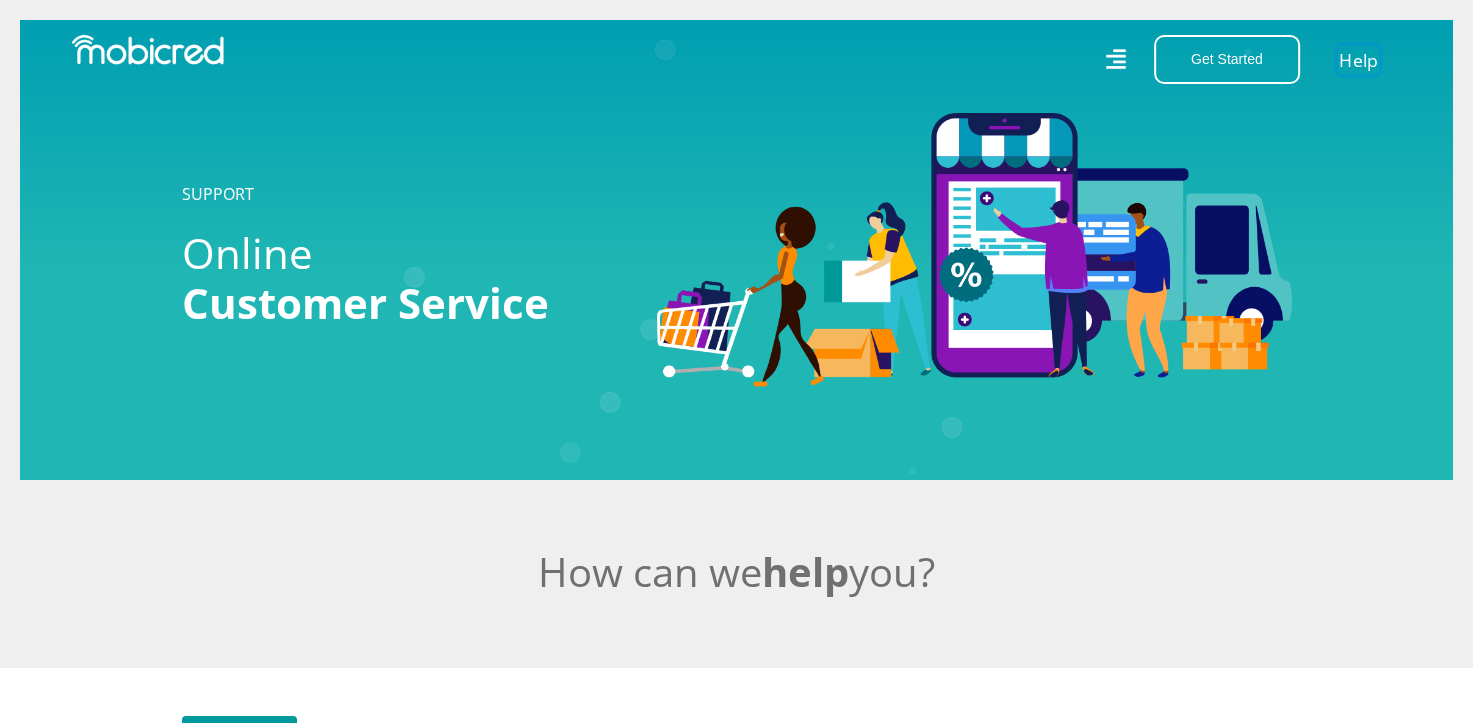 click on "Help" at bounding box center (1358, 59) 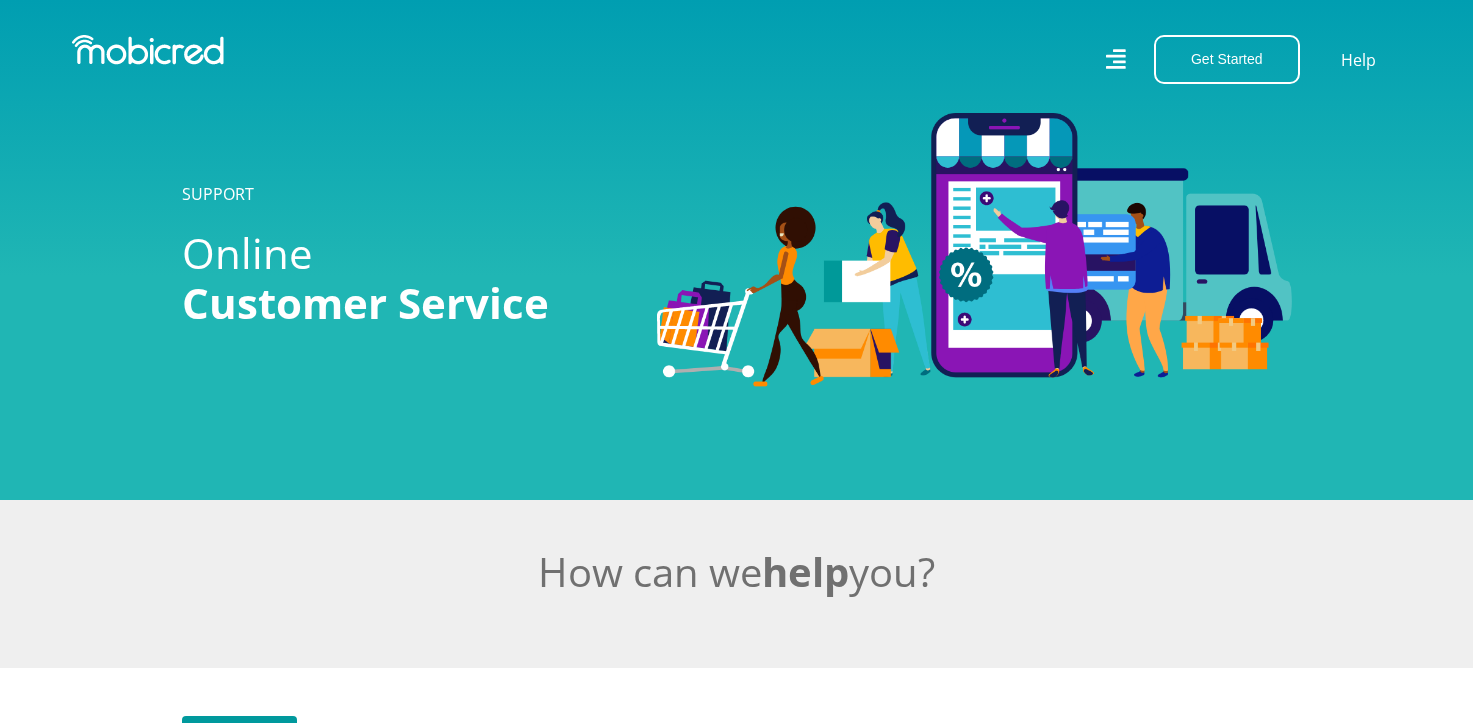 scroll, scrollTop: 0, scrollLeft: 0, axis: both 